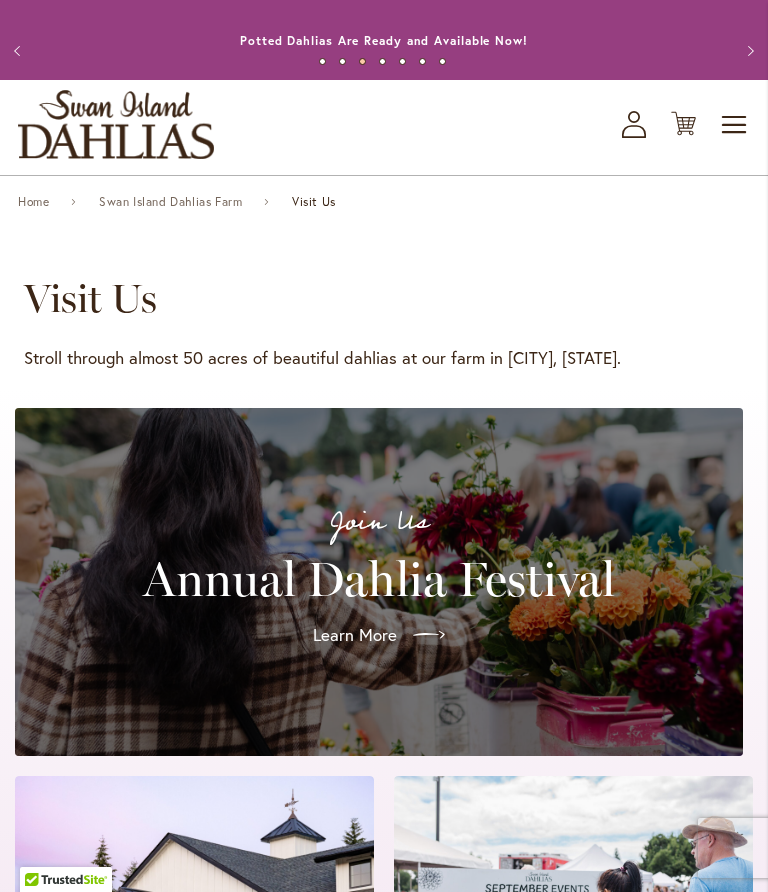 scroll, scrollTop: 0, scrollLeft: 0, axis: both 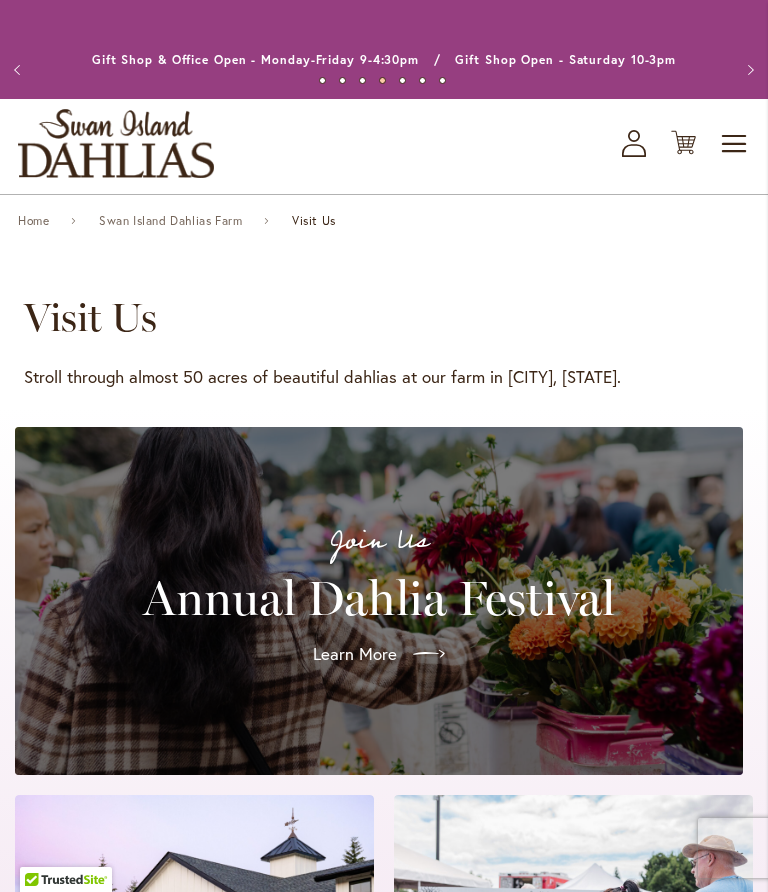 click on "Home" at bounding box center [33, 221] 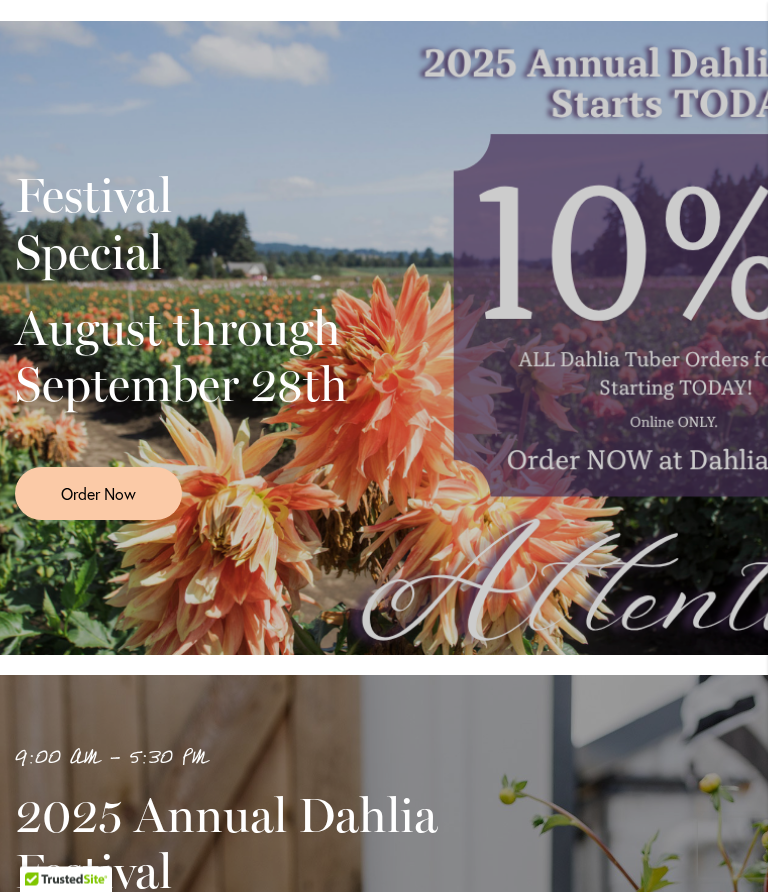 scroll, scrollTop: 289, scrollLeft: 0, axis: vertical 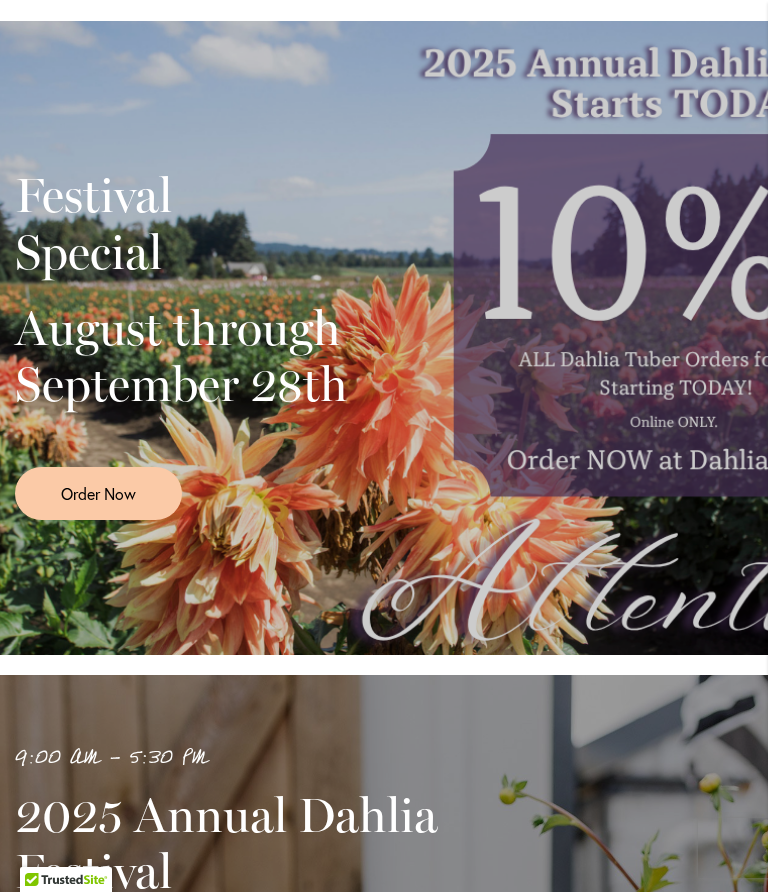 click on "Order Now" at bounding box center [98, 493] 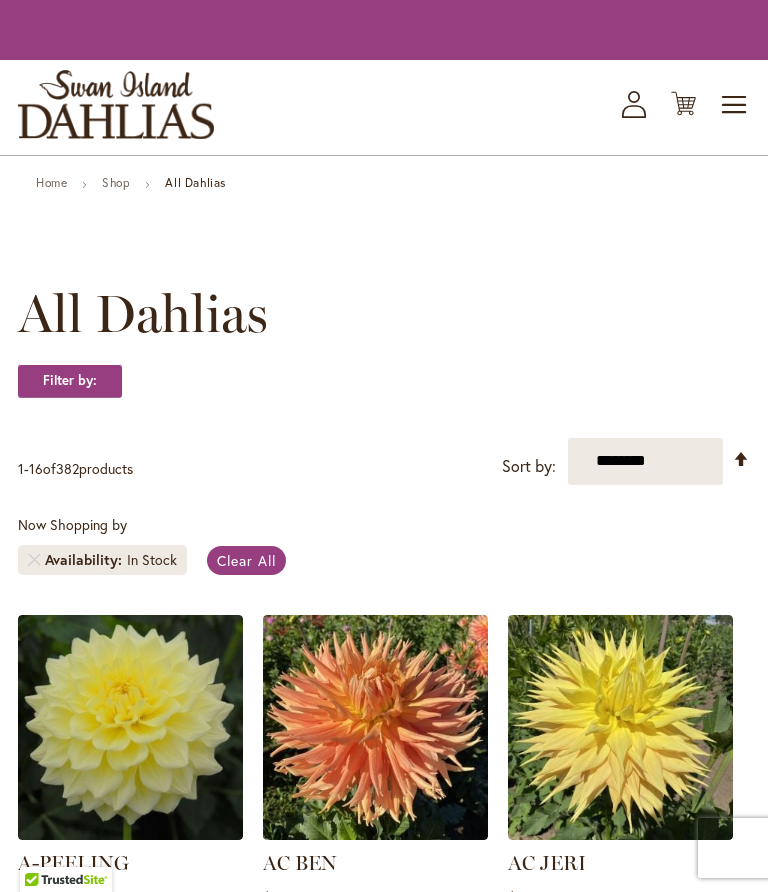 scroll, scrollTop: 0, scrollLeft: 0, axis: both 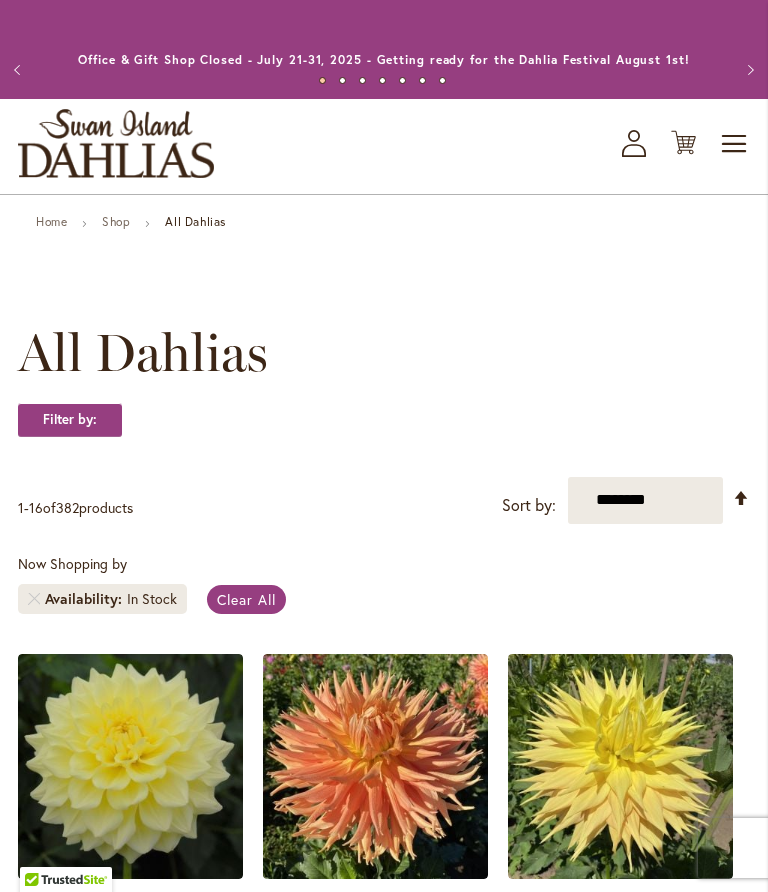 click on "**********" at bounding box center [645, 500] 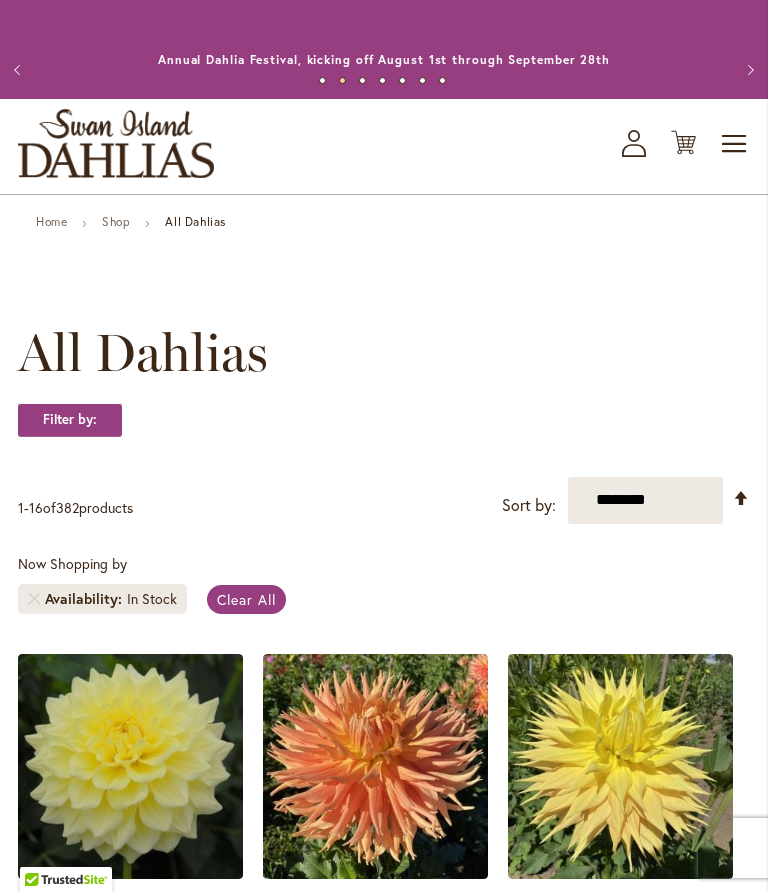 select on "****" 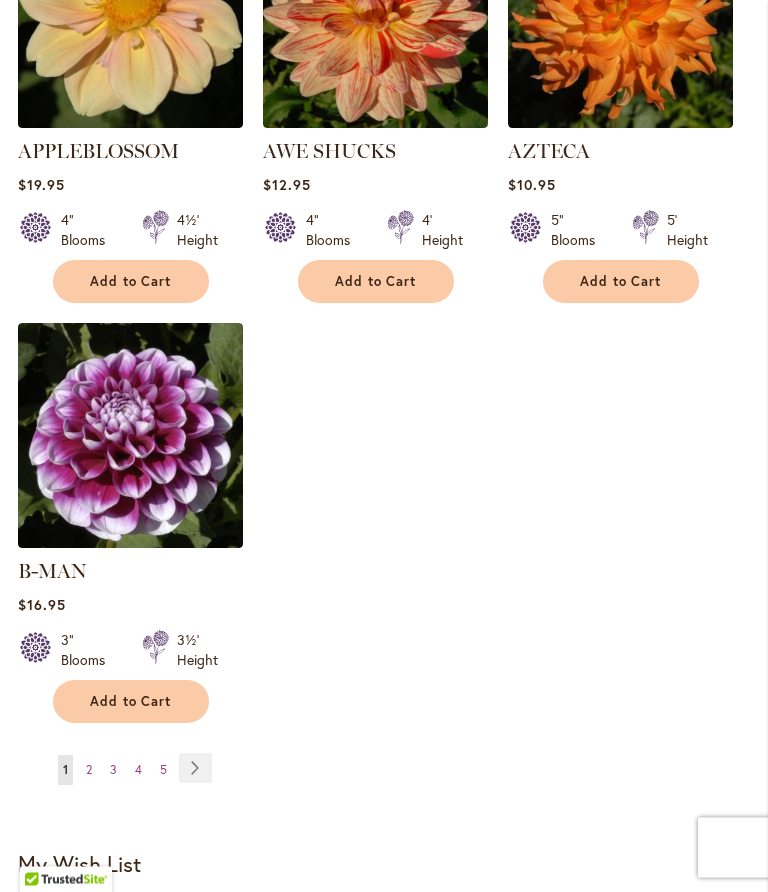 scroll, scrollTop: 2431, scrollLeft: 0, axis: vertical 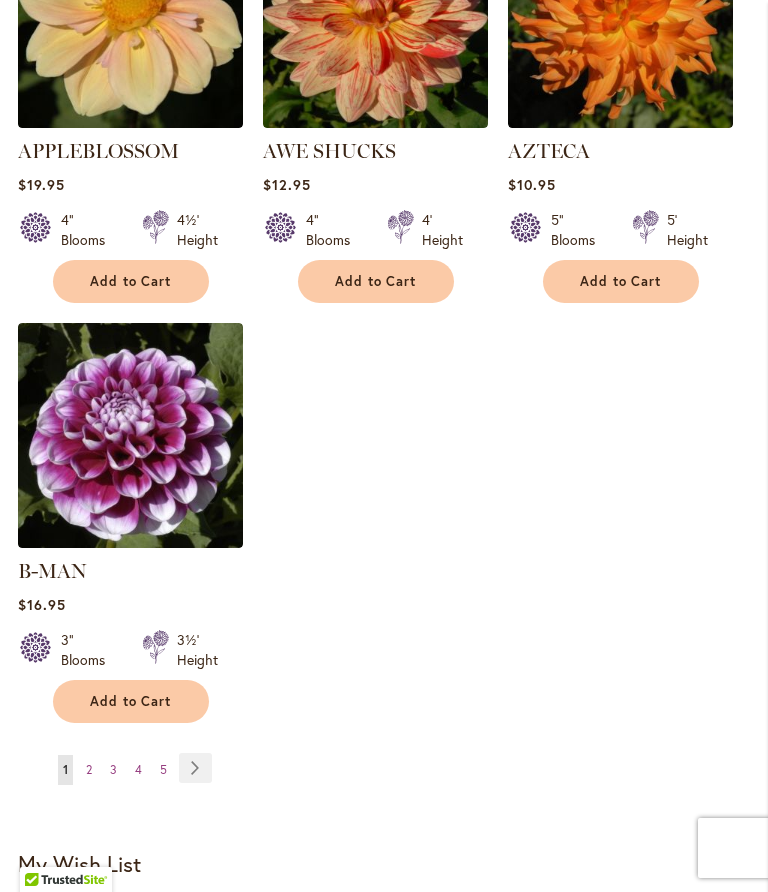 click on "Page
Next" at bounding box center [195, 768] 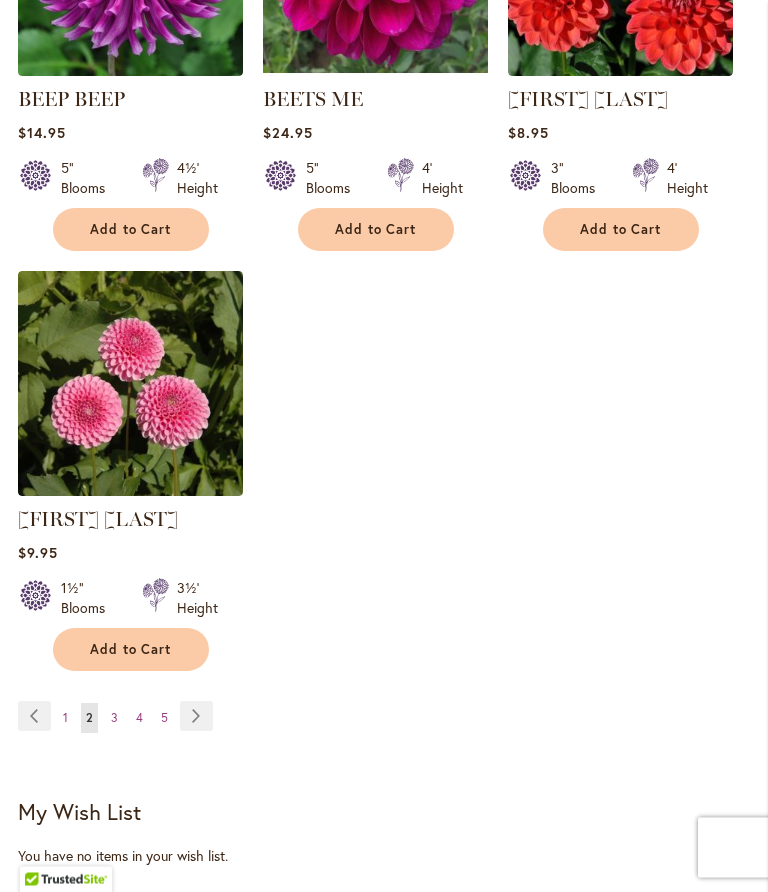 scroll, scrollTop: 2485, scrollLeft: 0, axis: vertical 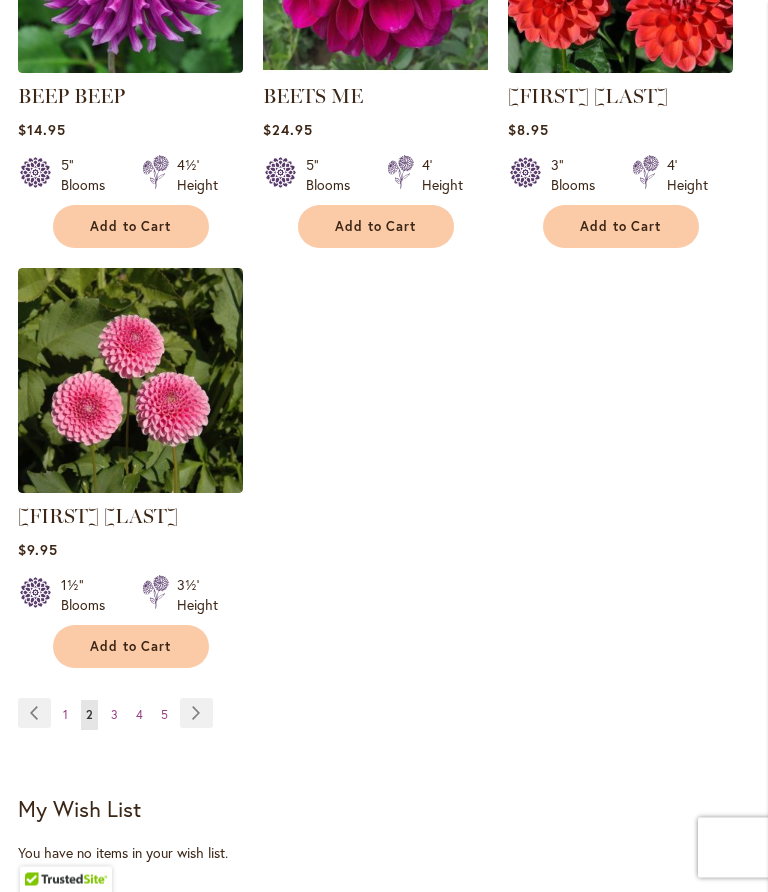 click on "Page
Next" at bounding box center [196, 714] 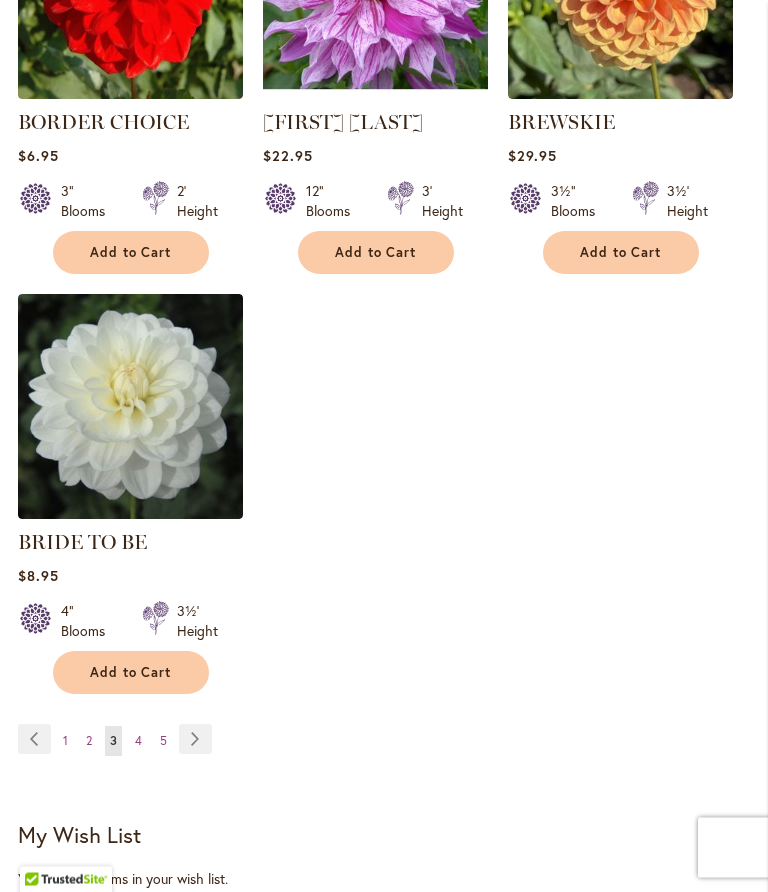 scroll, scrollTop: 2460, scrollLeft: 0, axis: vertical 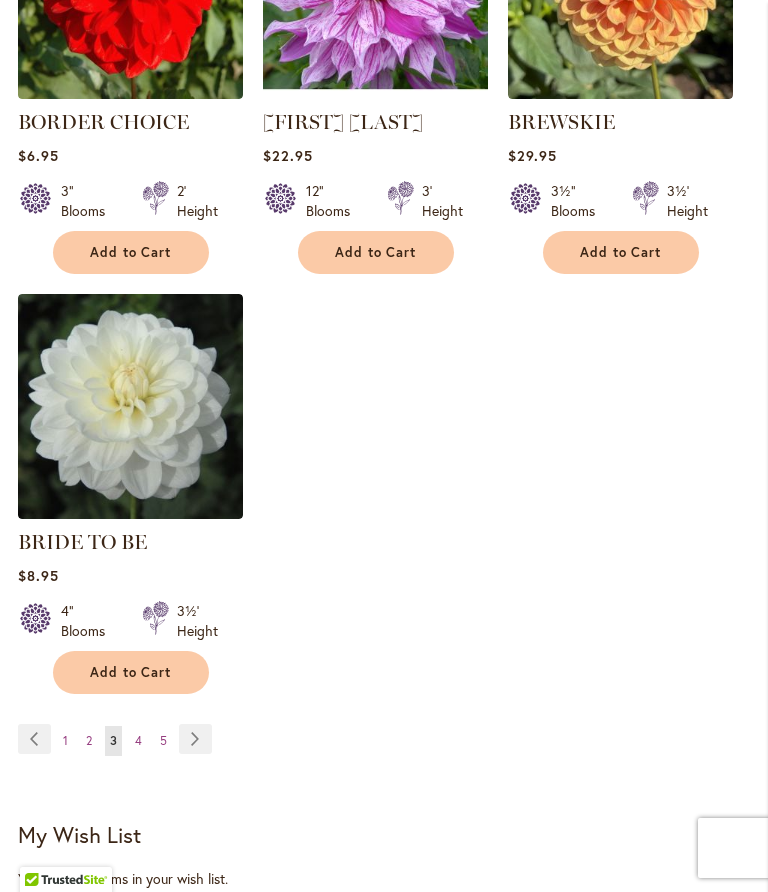 click on "Page
Next" at bounding box center (195, 739) 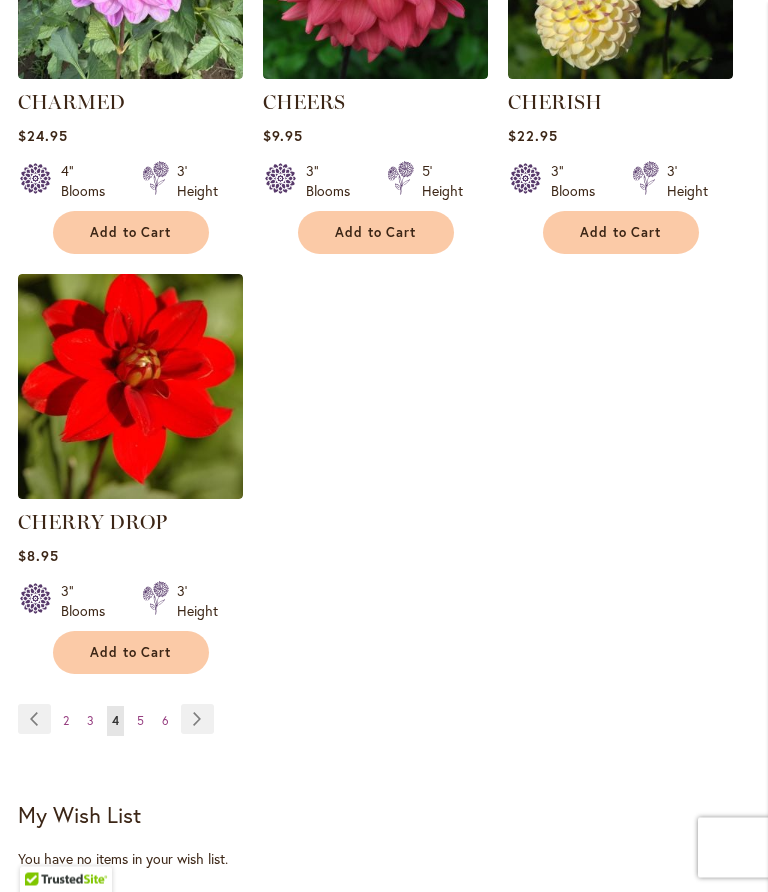 scroll, scrollTop: 2508, scrollLeft: 0, axis: vertical 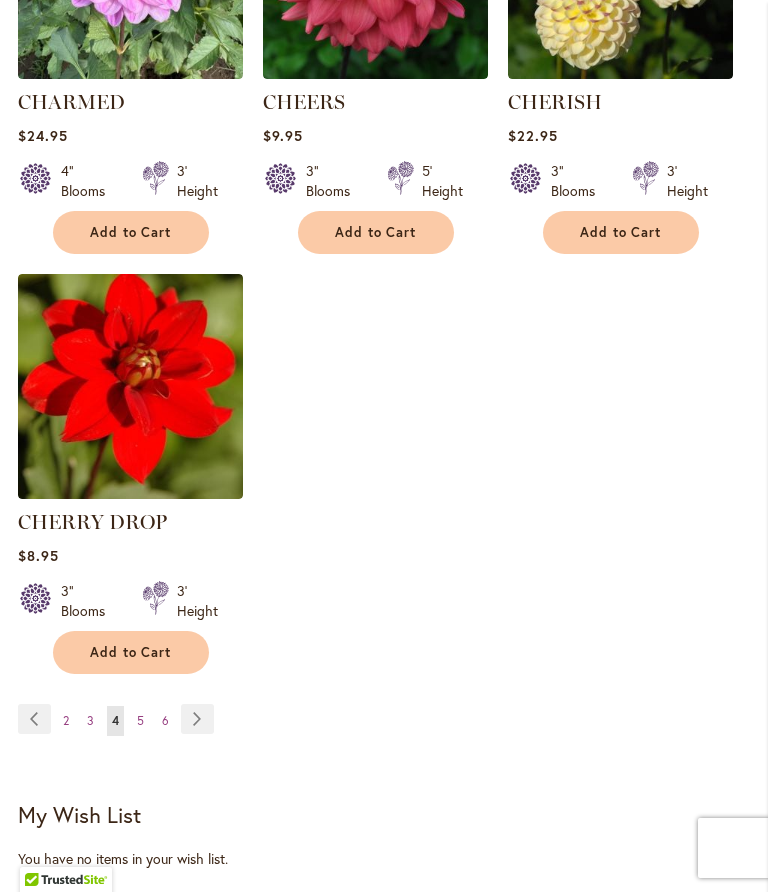 click on "Page
Next" at bounding box center [197, 719] 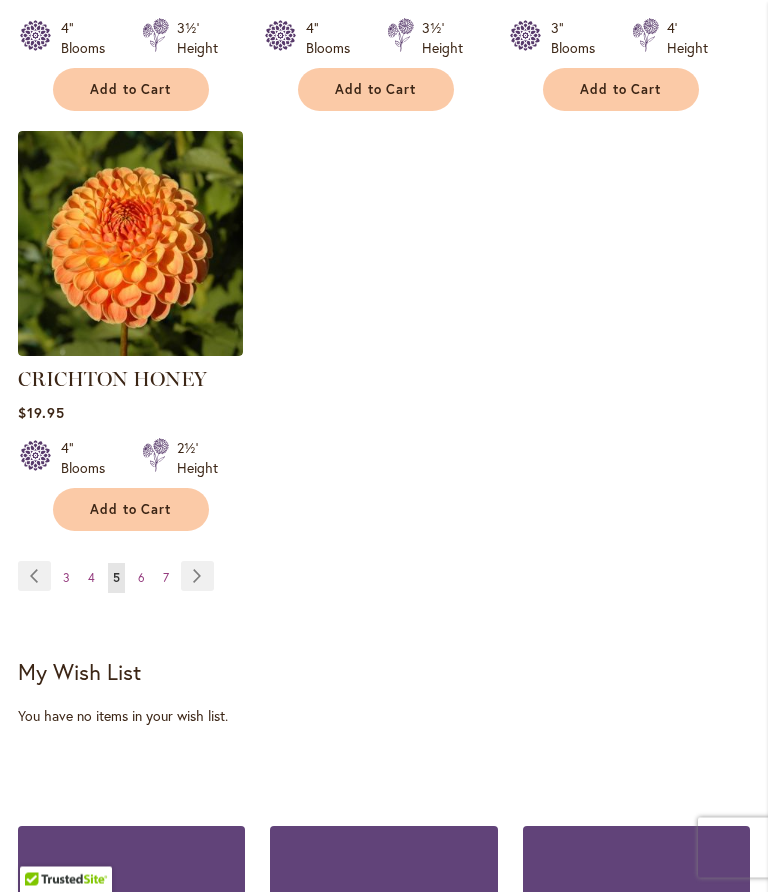 scroll, scrollTop: 2633, scrollLeft: 0, axis: vertical 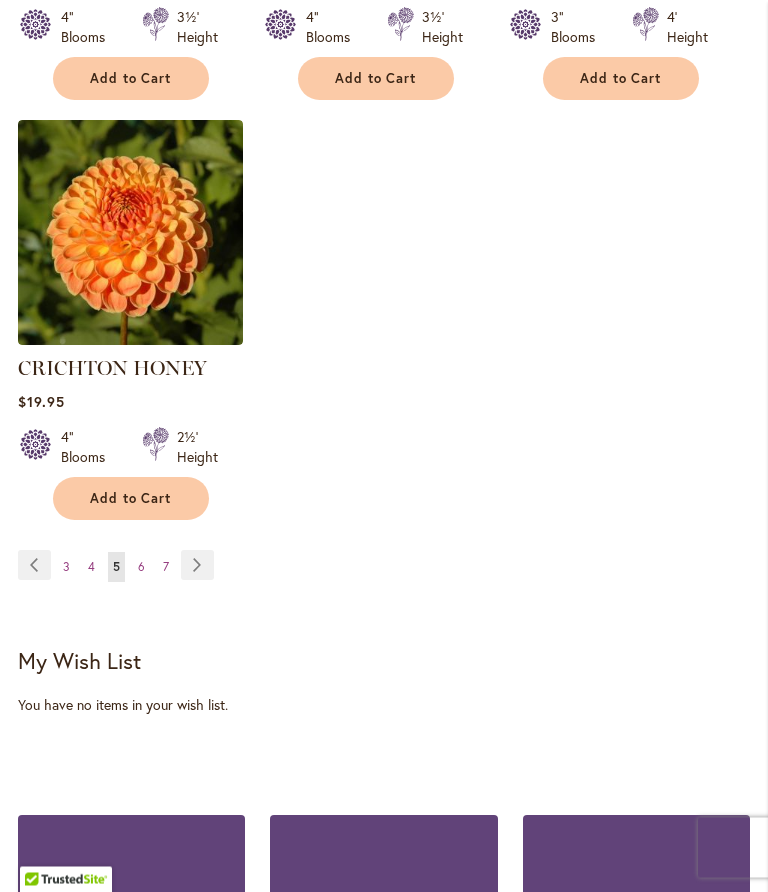 click on "Page
Next" at bounding box center (197, 566) 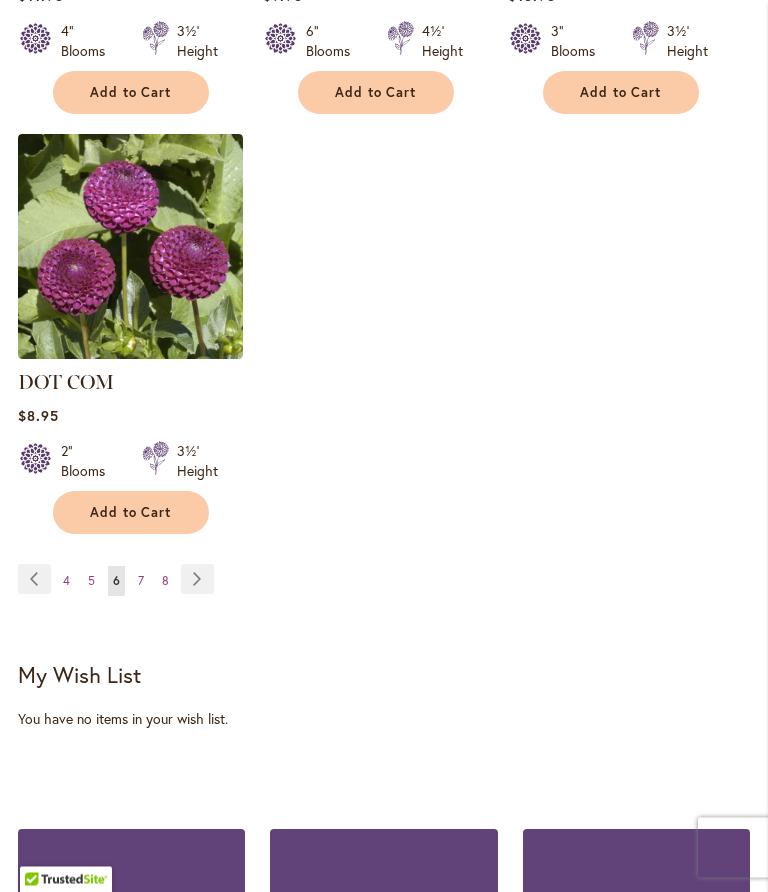 scroll, scrollTop: 2648, scrollLeft: 0, axis: vertical 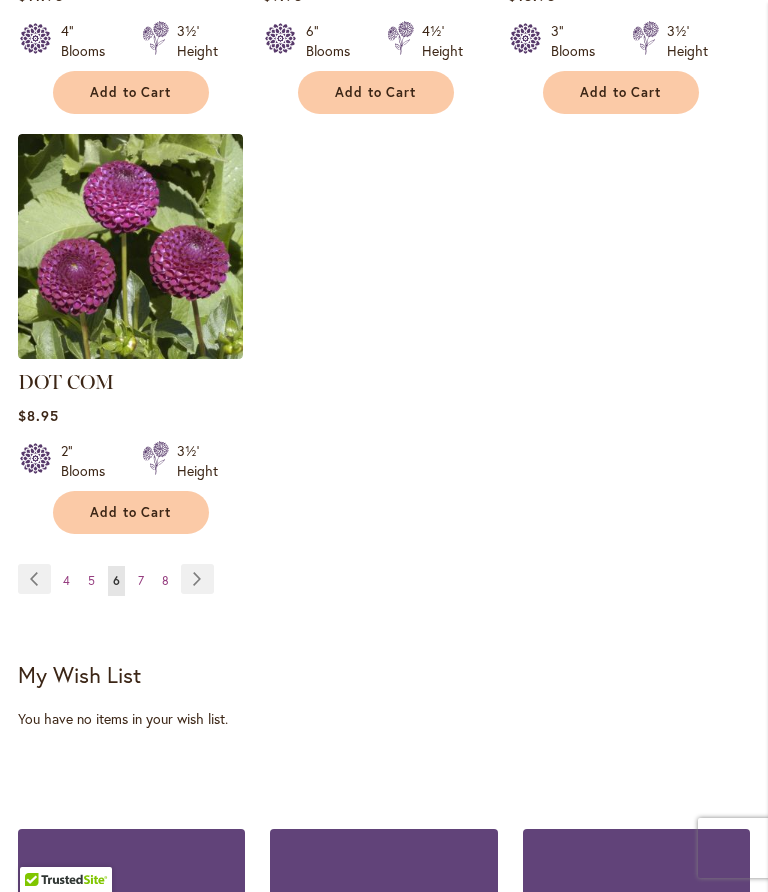 click on "Page
Next" at bounding box center (197, 579) 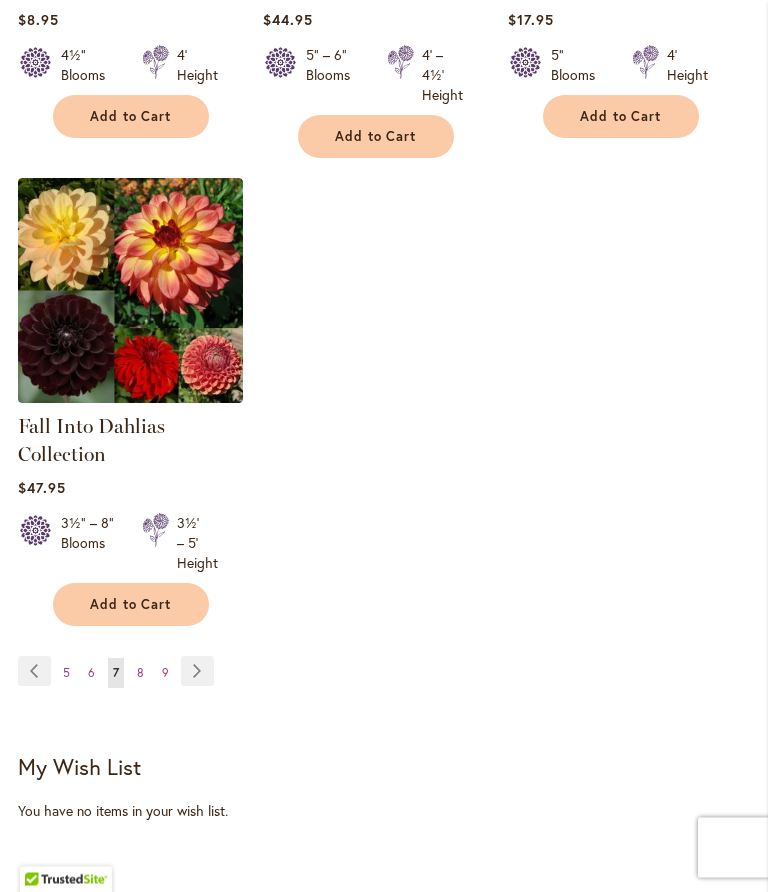 scroll, scrollTop: 2596, scrollLeft: 0, axis: vertical 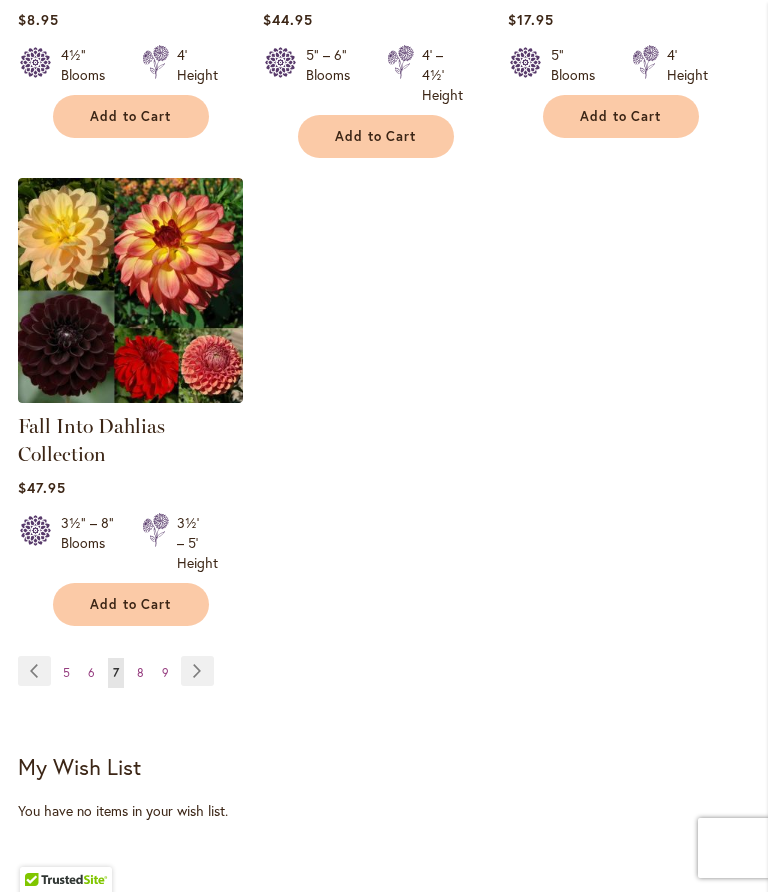 click on "Page
Next" at bounding box center [197, 671] 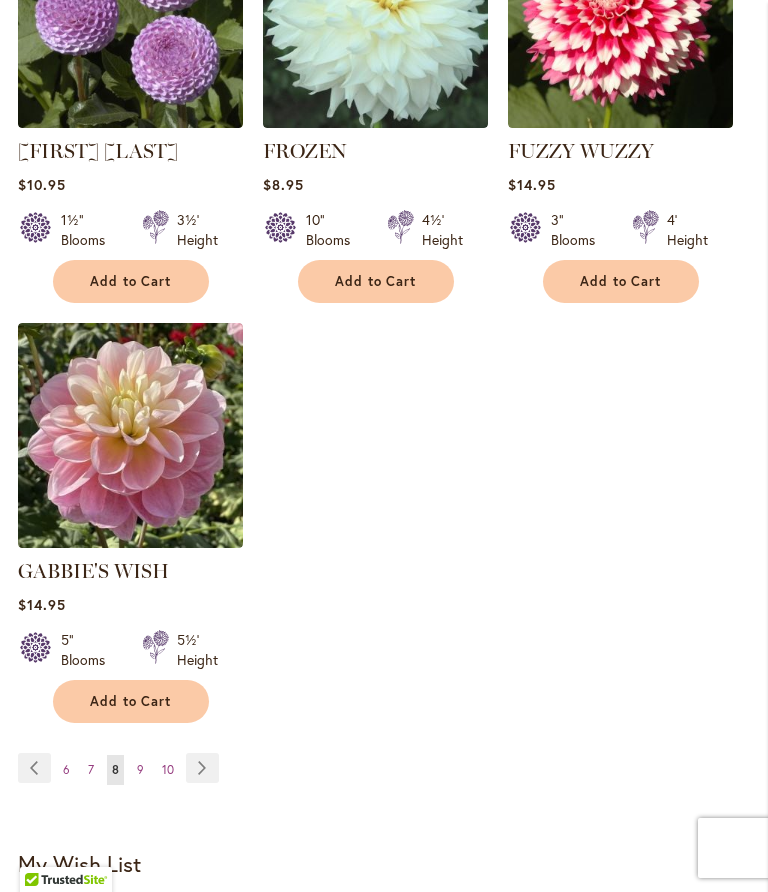 scroll, scrollTop: 2492, scrollLeft: 0, axis: vertical 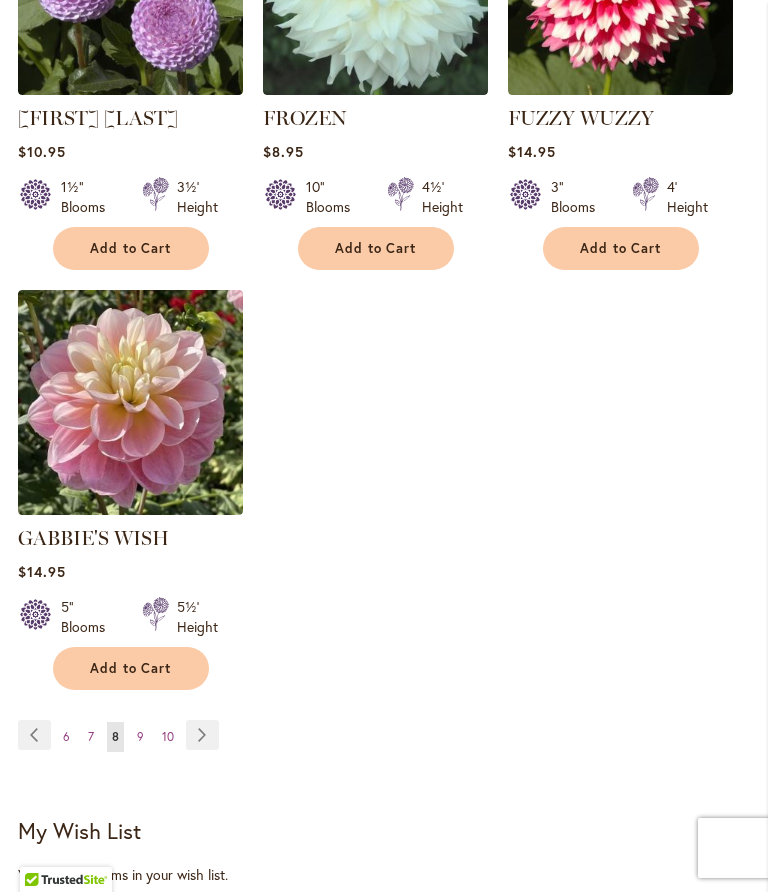 click on "Page
Next" at bounding box center [202, 735] 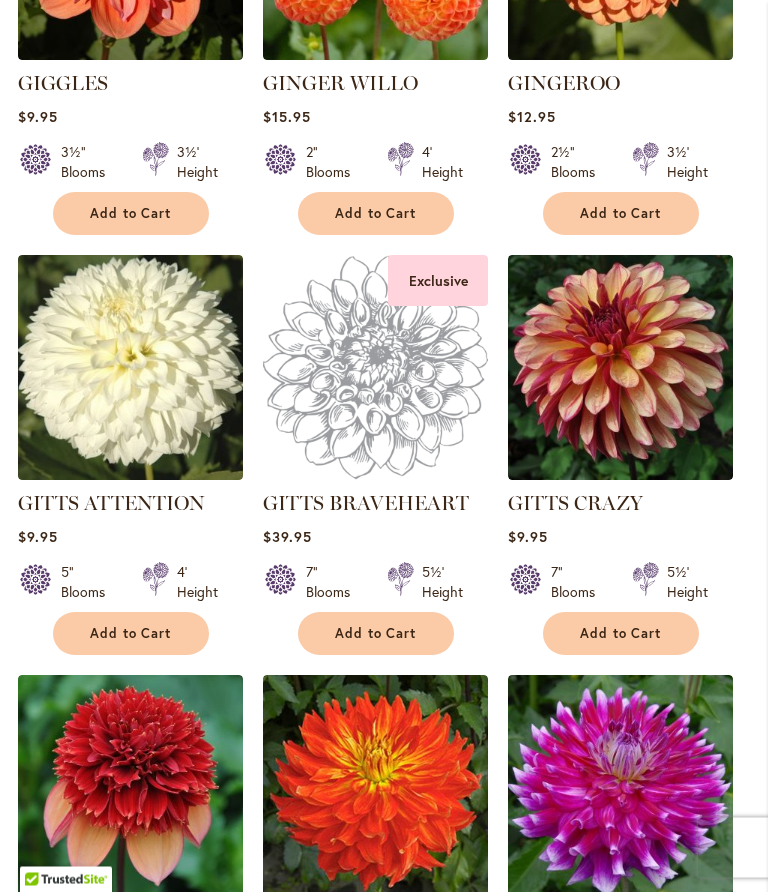 scroll, scrollTop: 1687, scrollLeft: 0, axis: vertical 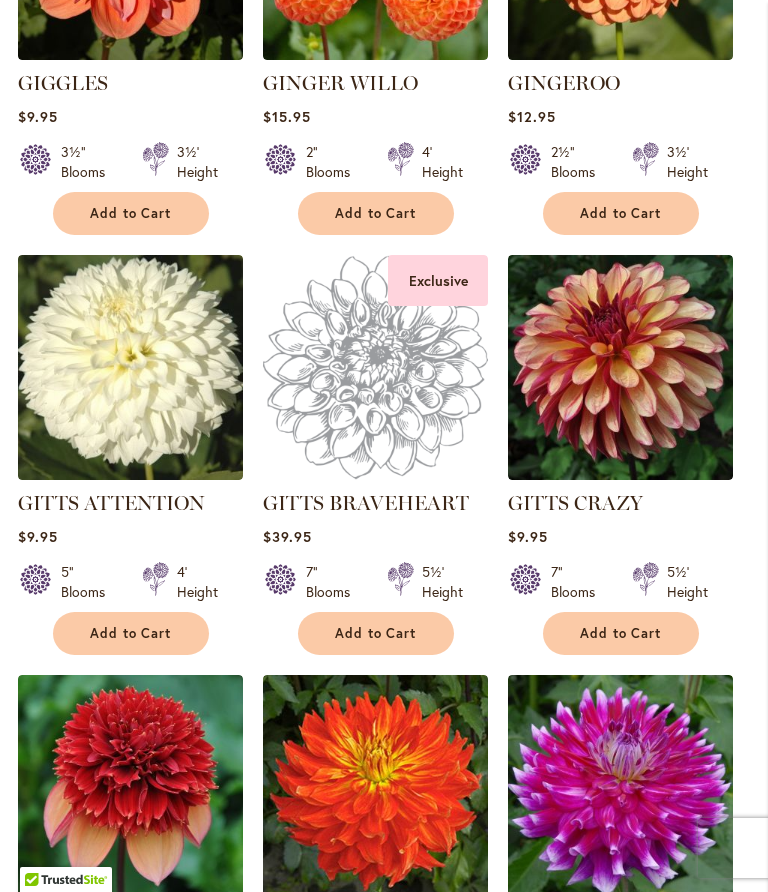 click at bounding box center (620, 787) 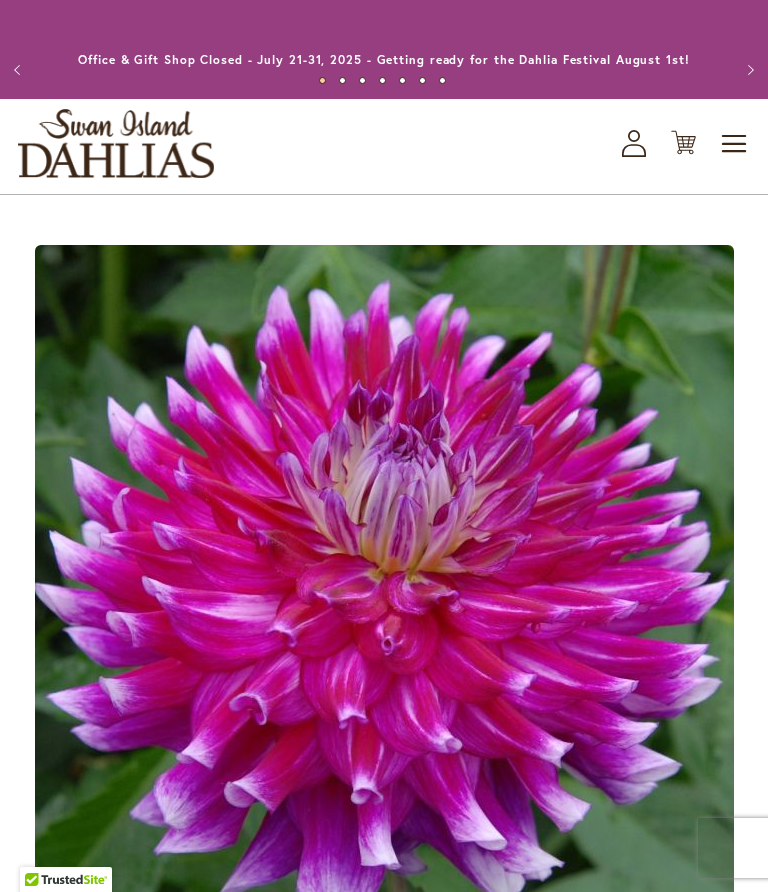 scroll, scrollTop: 0, scrollLeft: 0, axis: both 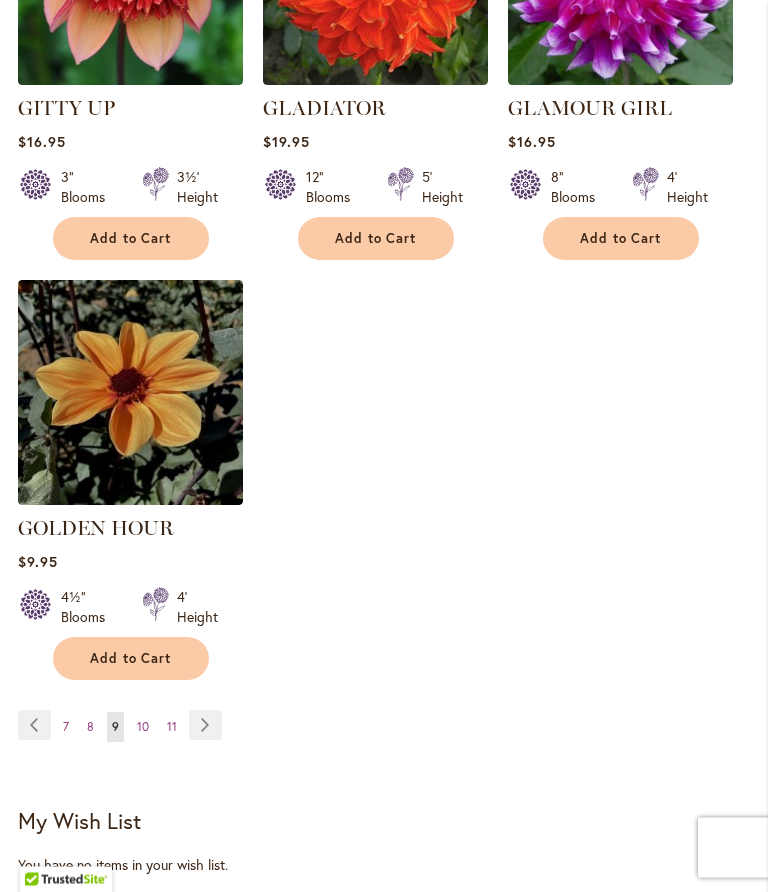 click on "Page
Next" at bounding box center [205, 726] 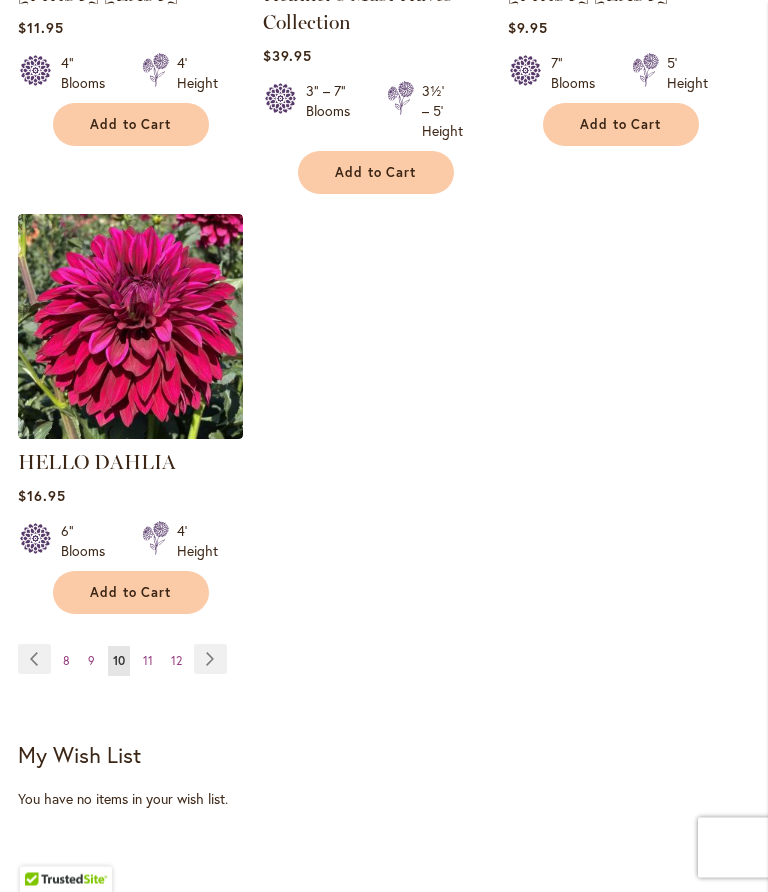scroll, scrollTop: 2616, scrollLeft: 0, axis: vertical 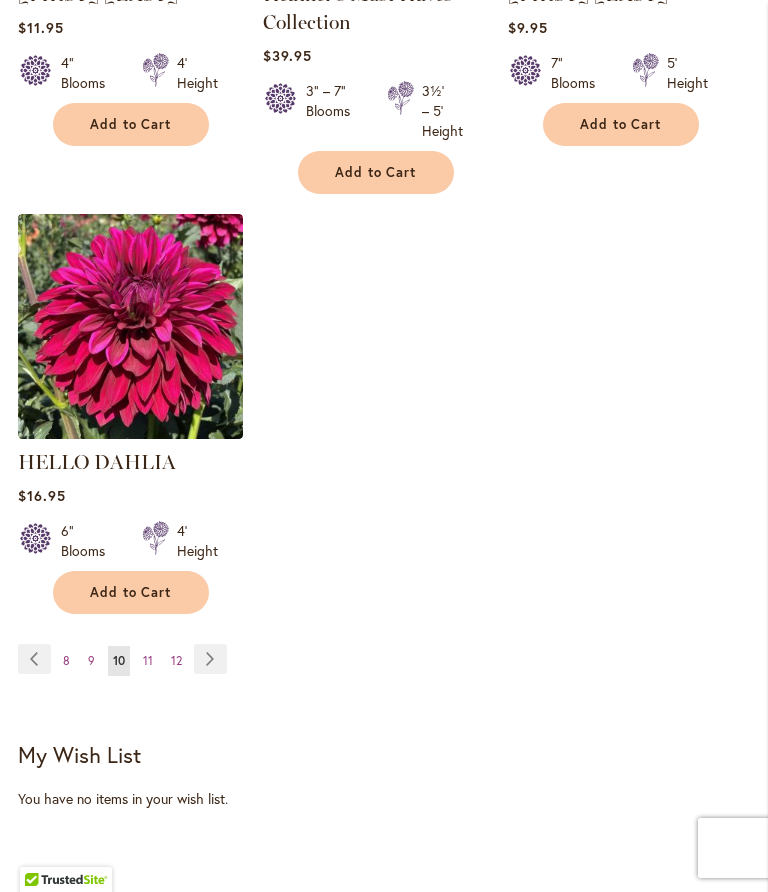 click on "Page
Next" at bounding box center [210, 659] 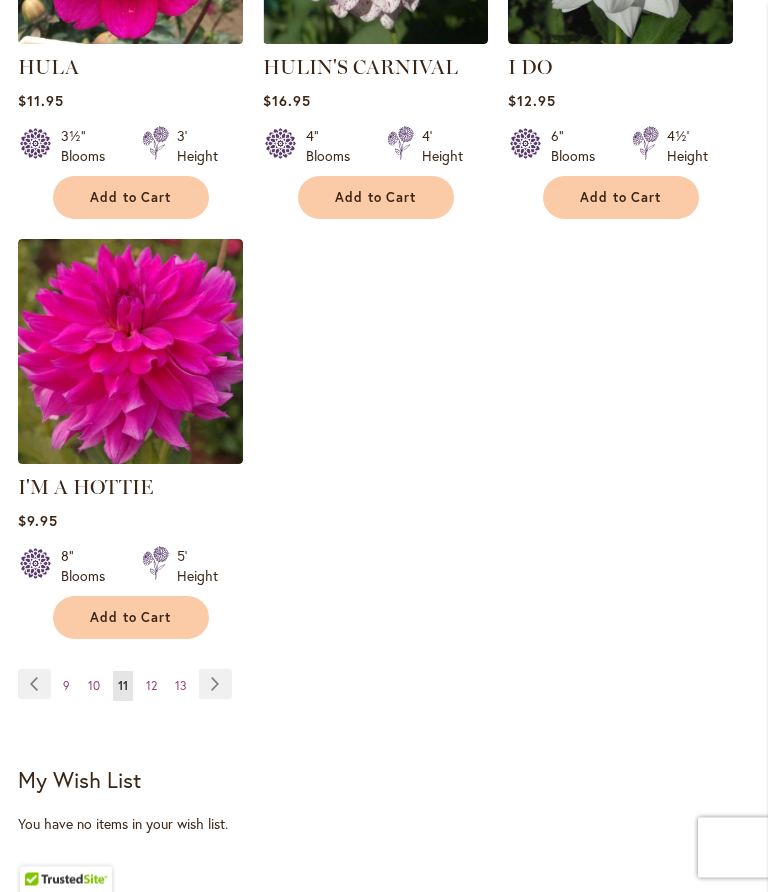 scroll, scrollTop: 2543, scrollLeft: 0, axis: vertical 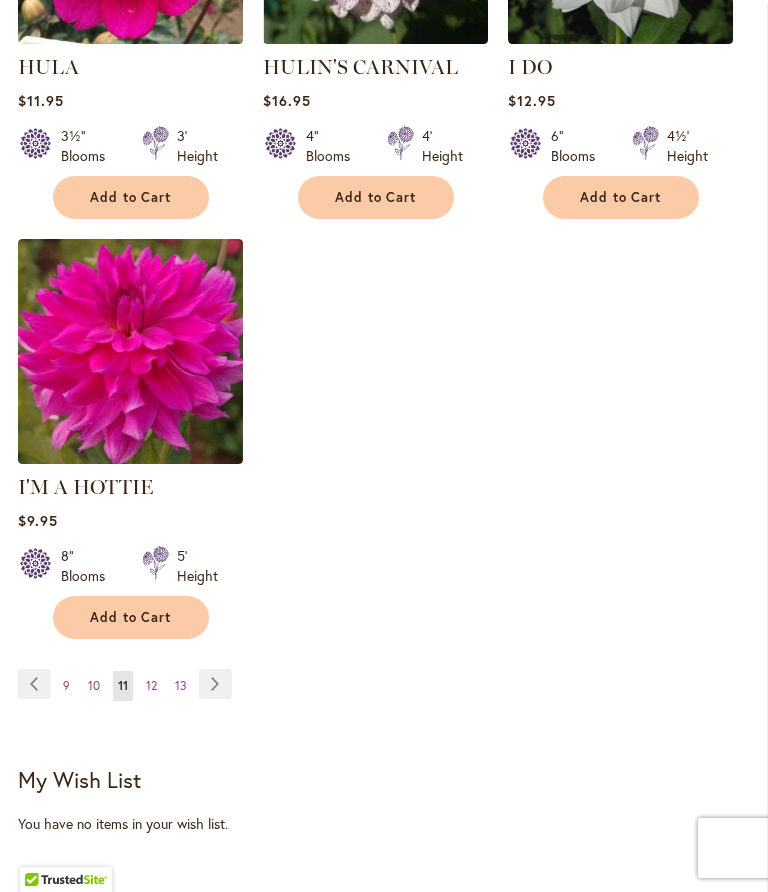 click on "Page
Next" at bounding box center (215, 684) 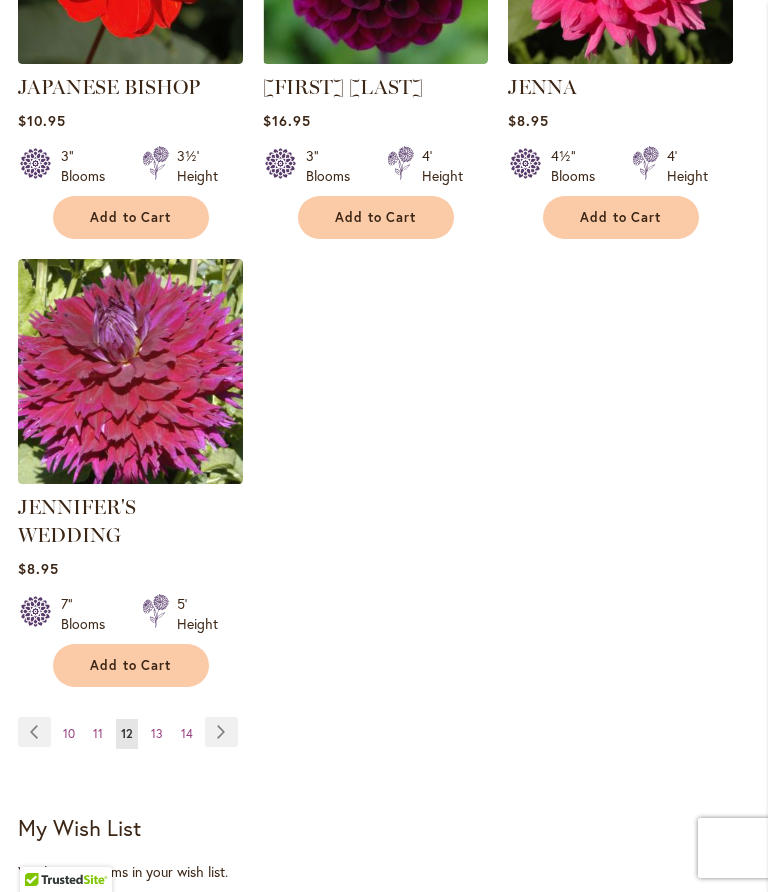 scroll, scrollTop: 2516, scrollLeft: 0, axis: vertical 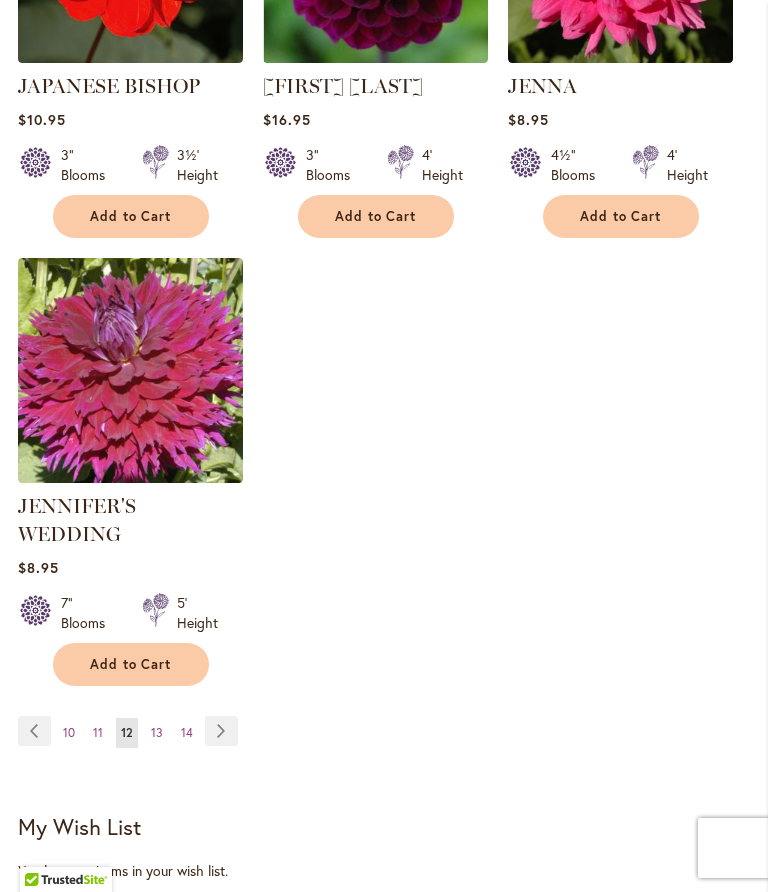 click on "Page
Next" at bounding box center (221, 731) 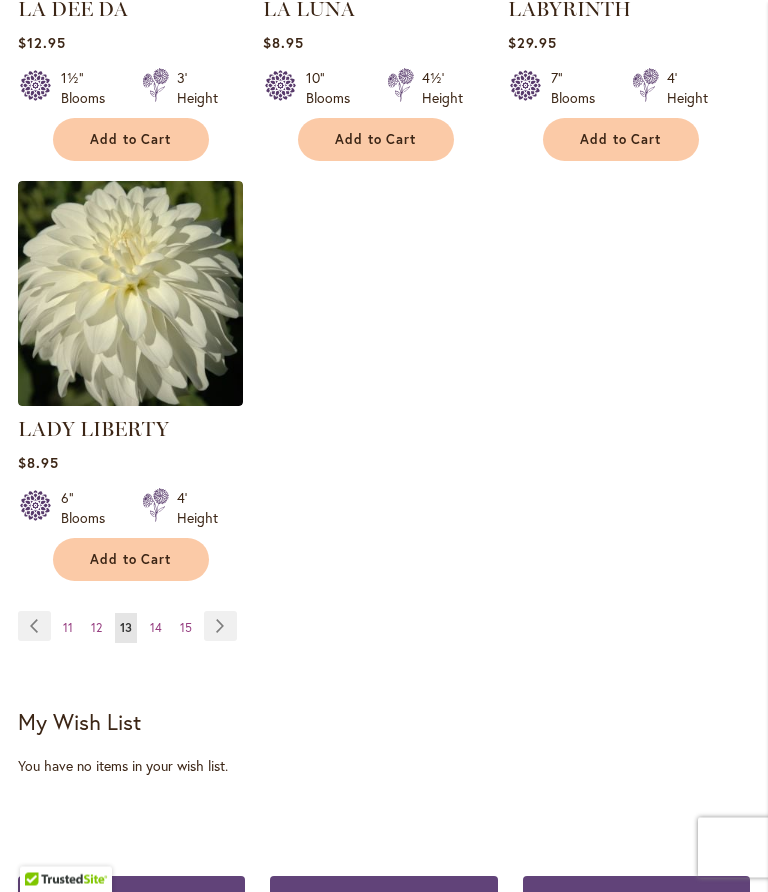scroll, scrollTop: 2573, scrollLeft: 0, axis: vertical 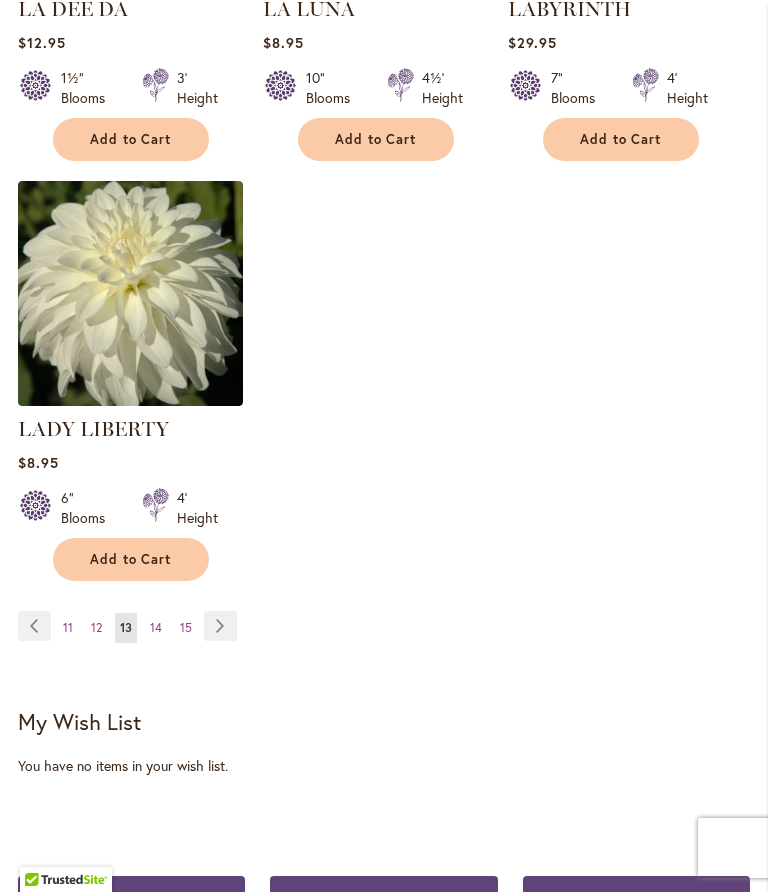 click on "Page
Next" at bounding box center (220, 626) 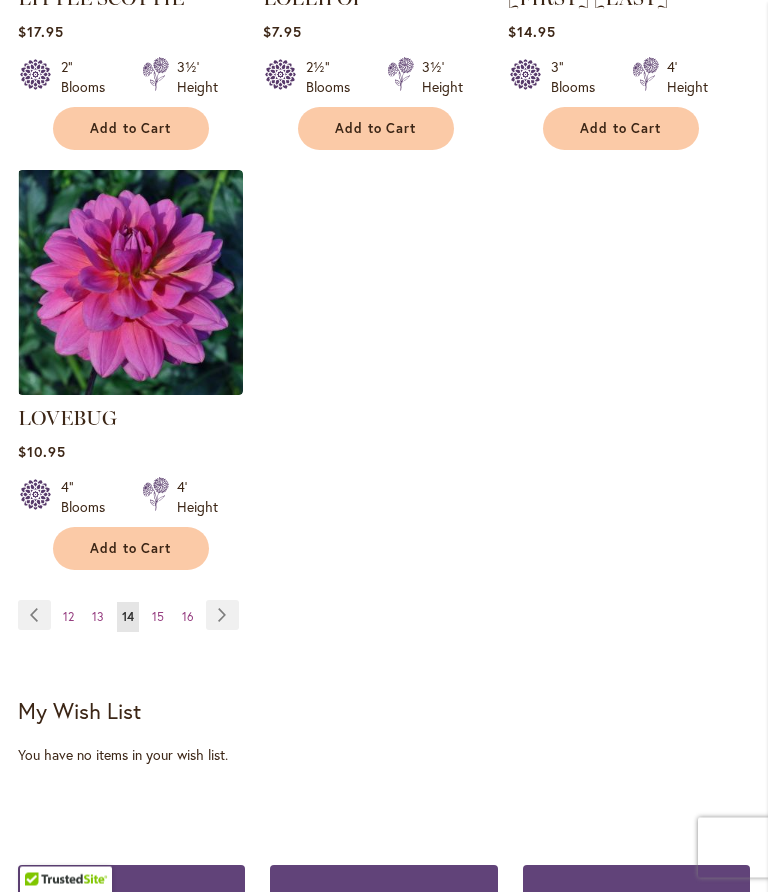 scroll, scrollTop: 2612, scrollLeft: 0, axis: vertical 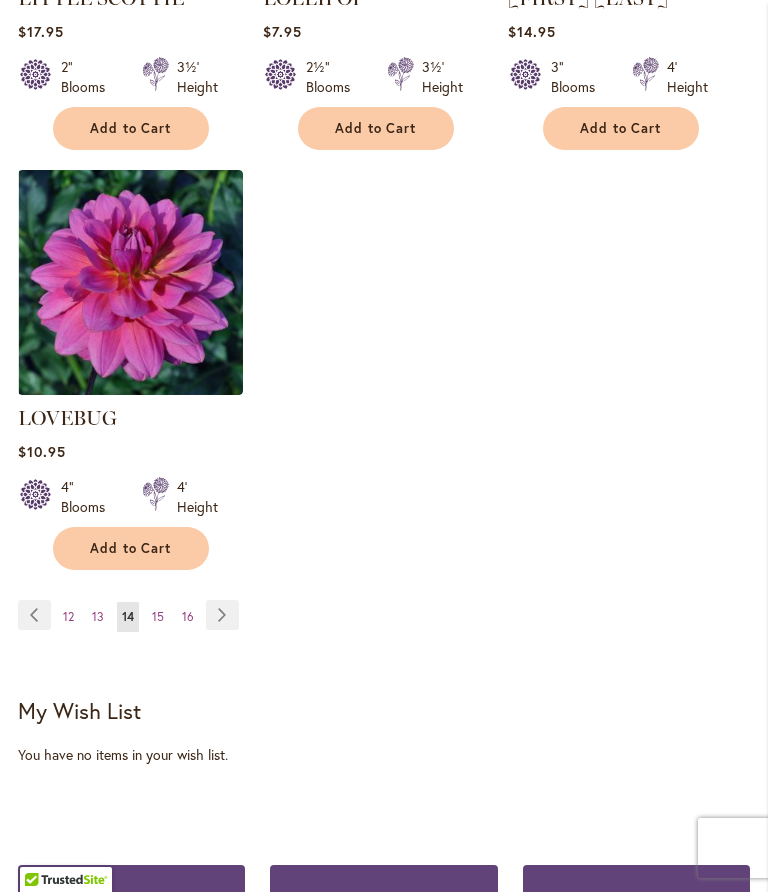 click on "Page
Next" at bounding box center [222, 615] 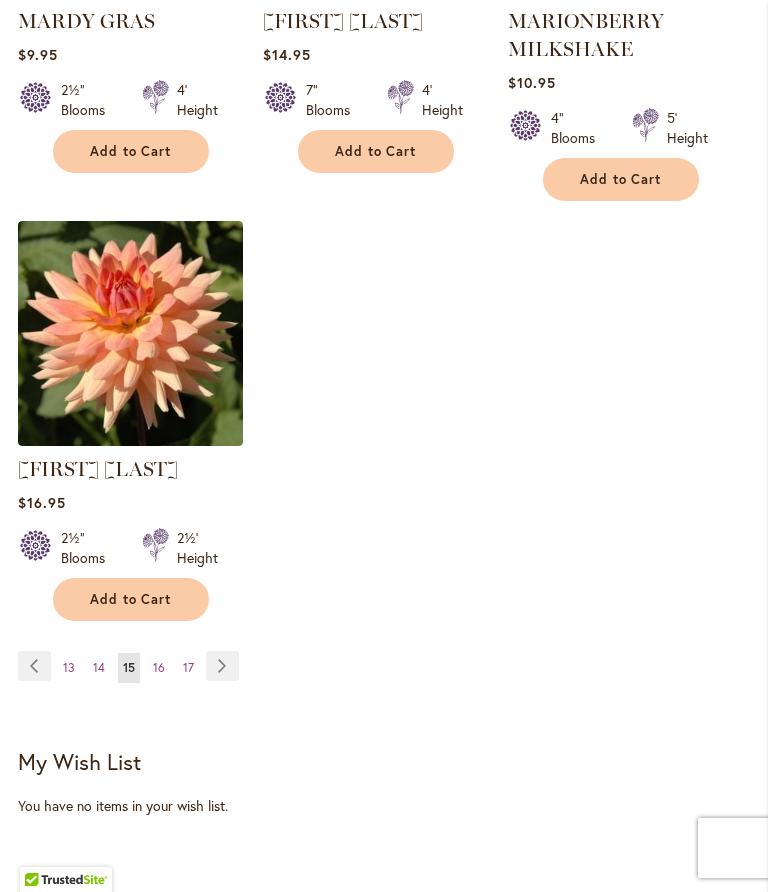 scroll, scrollTop: 2623, scrollLeft: 0, axis: vertical 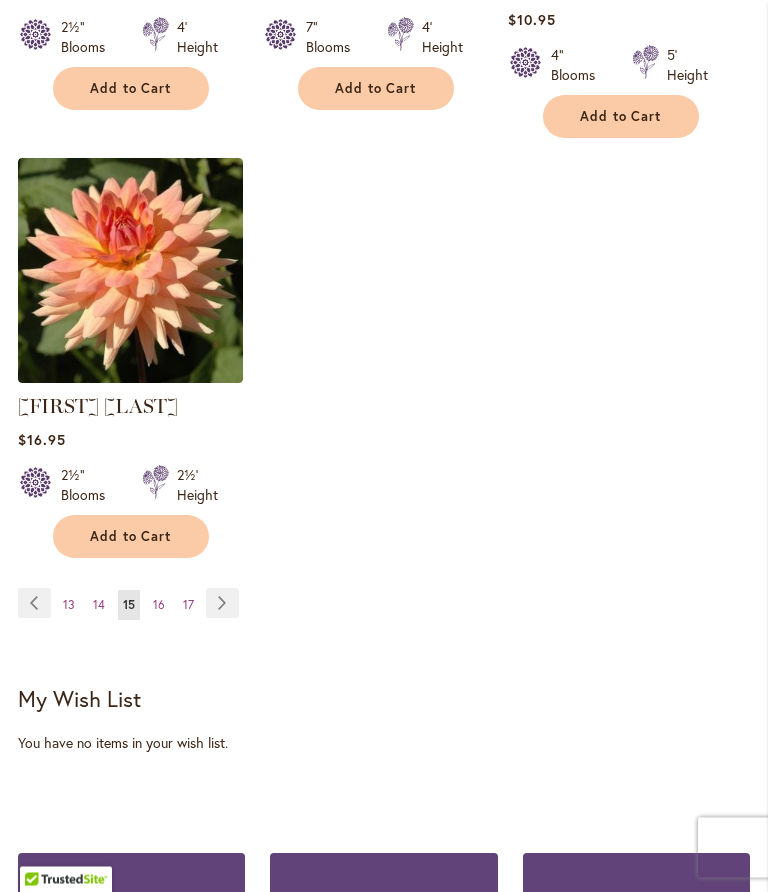 click on "Page
Next" at bounding box center [222, 604] 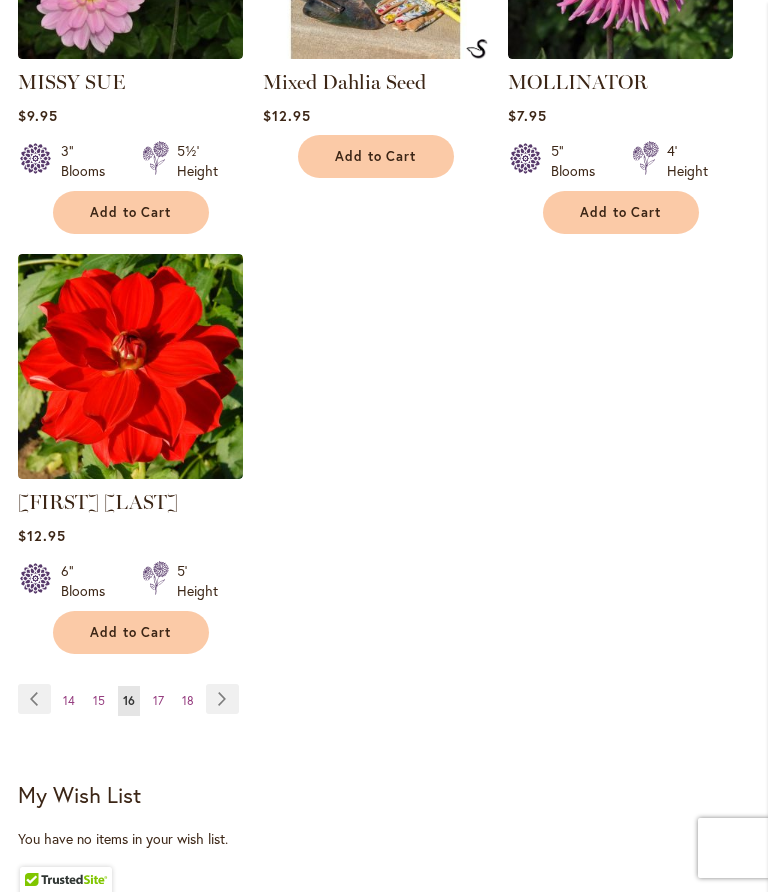 scroll, scrollTop: 2557, scrollLeft: 0, axis: vertical 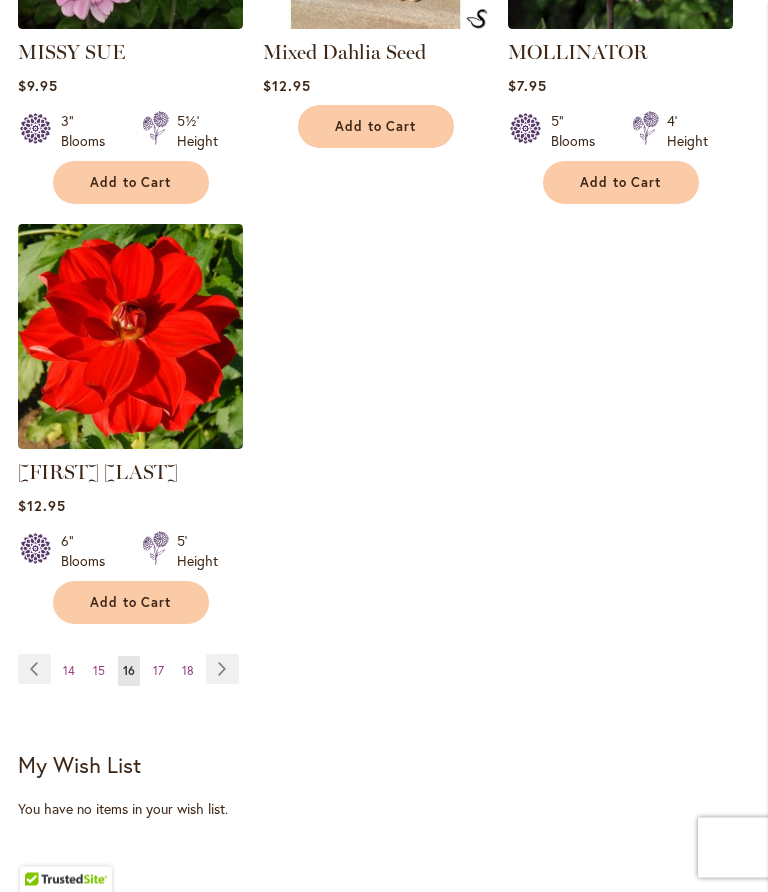 click on "Page
Next" at bounding box center (222, 670) 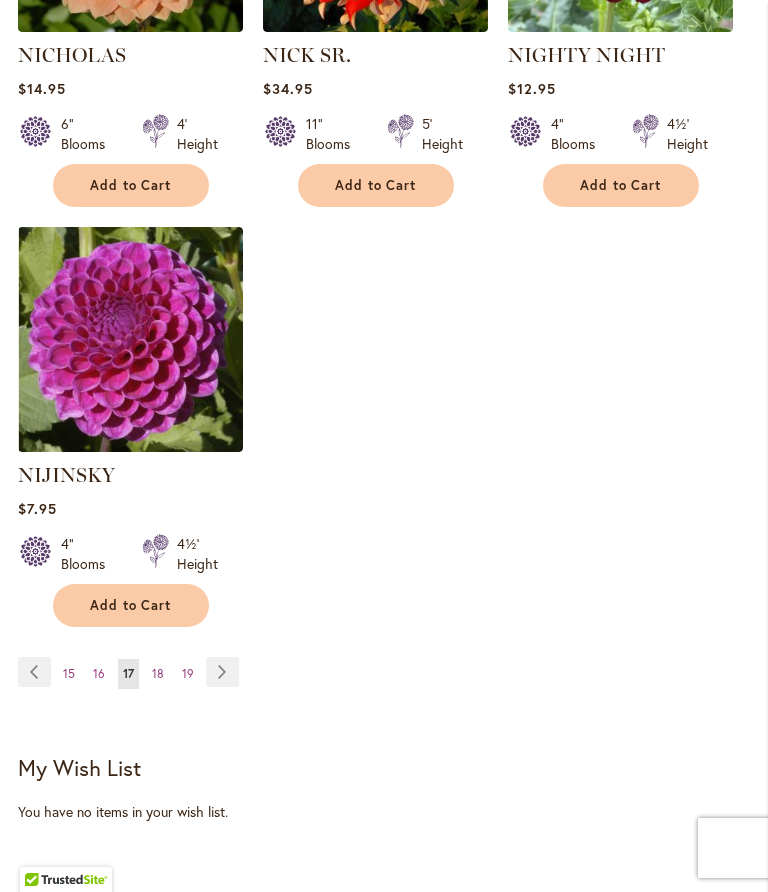 scroll, scrollTop: 2560, scrollLeft: 0, axis: vertical 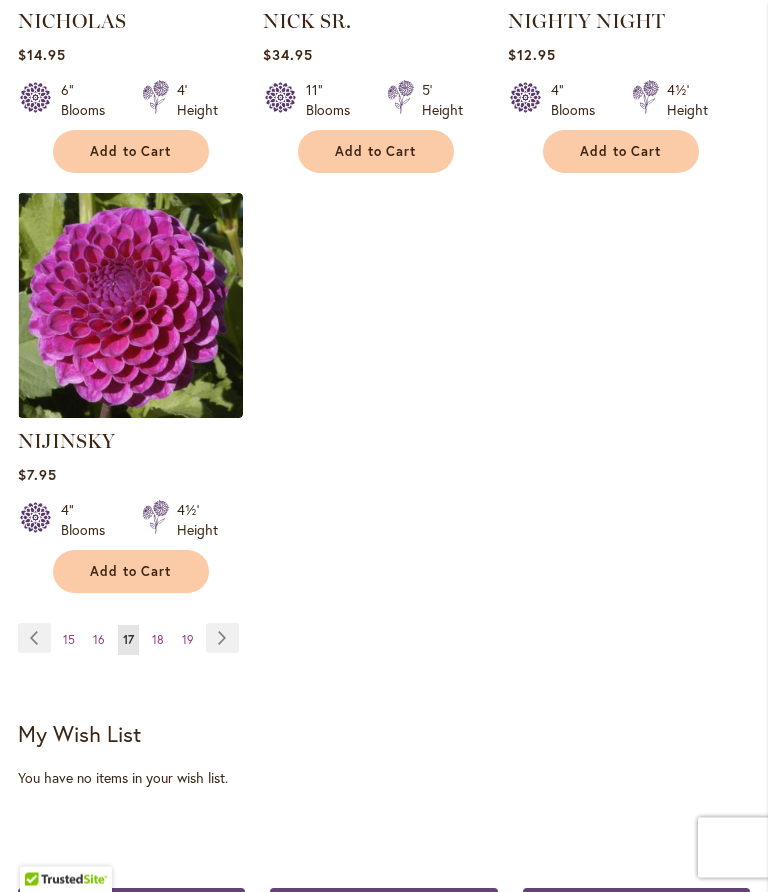click on "Page
Next" at bounding box center (222, 639) 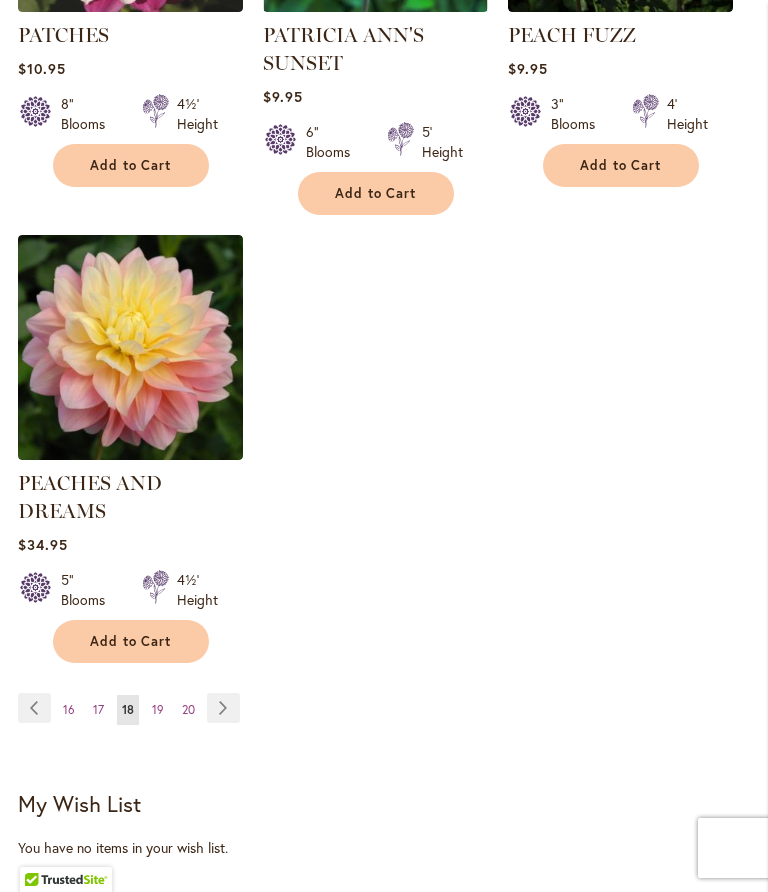 scroll, scrollTop: 2553, scrollLeft: 0, axis: vertical 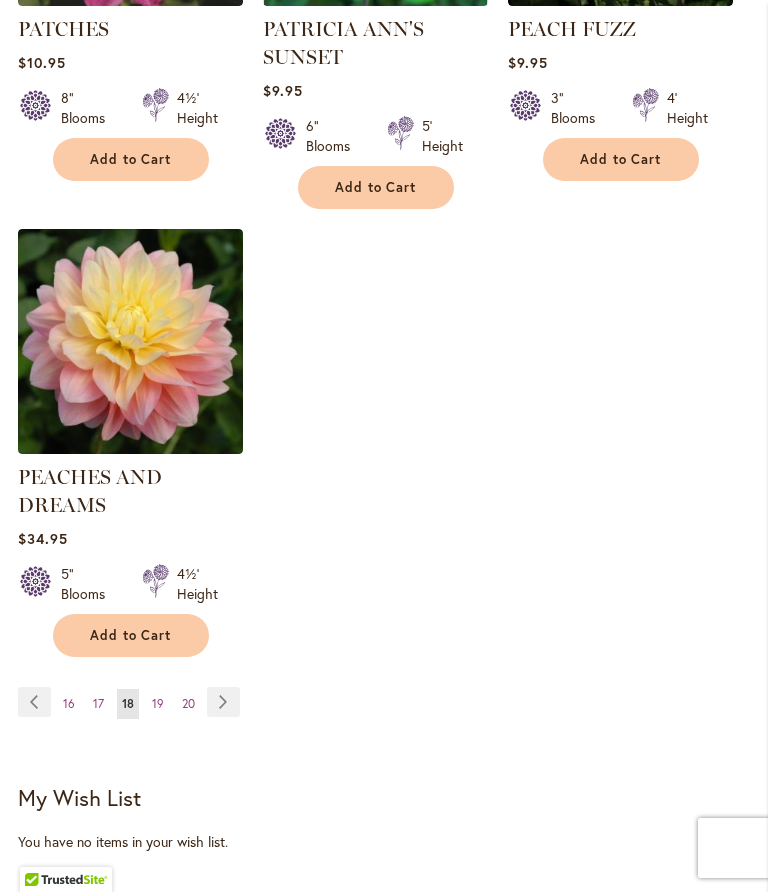 click on "Page
Next" at bounding box center (223, 702) 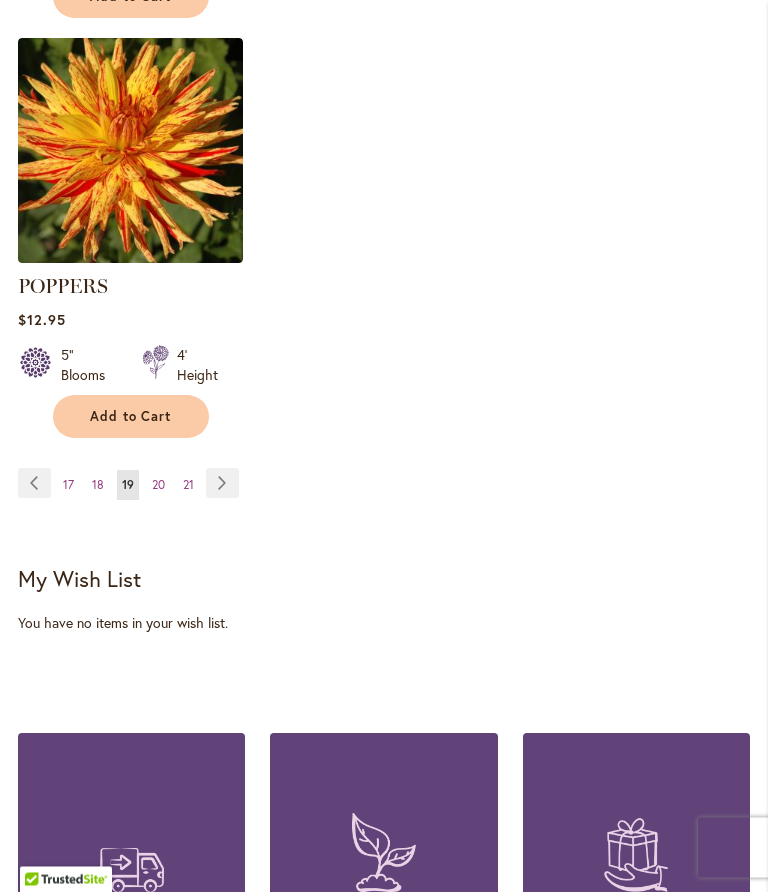 scroll, scrollTop: 2745, scrollLeft: 0, axis: vertical 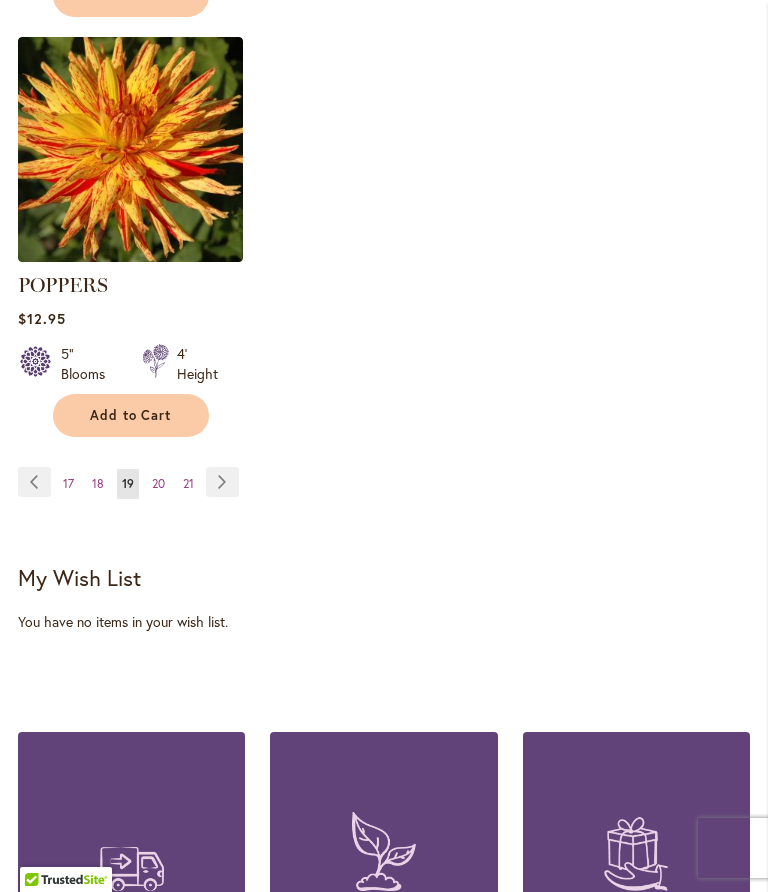 click on "Page
Next" at bounding box center [222, 482] 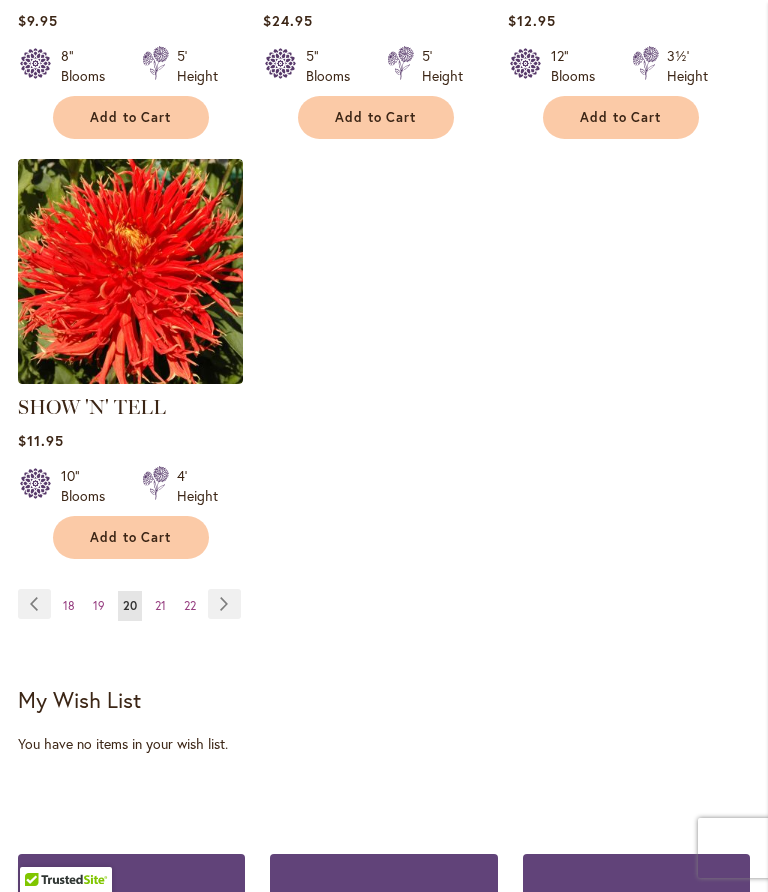 scroll, scrollTop: 2630, scrollLeft: 0, axis: vertical 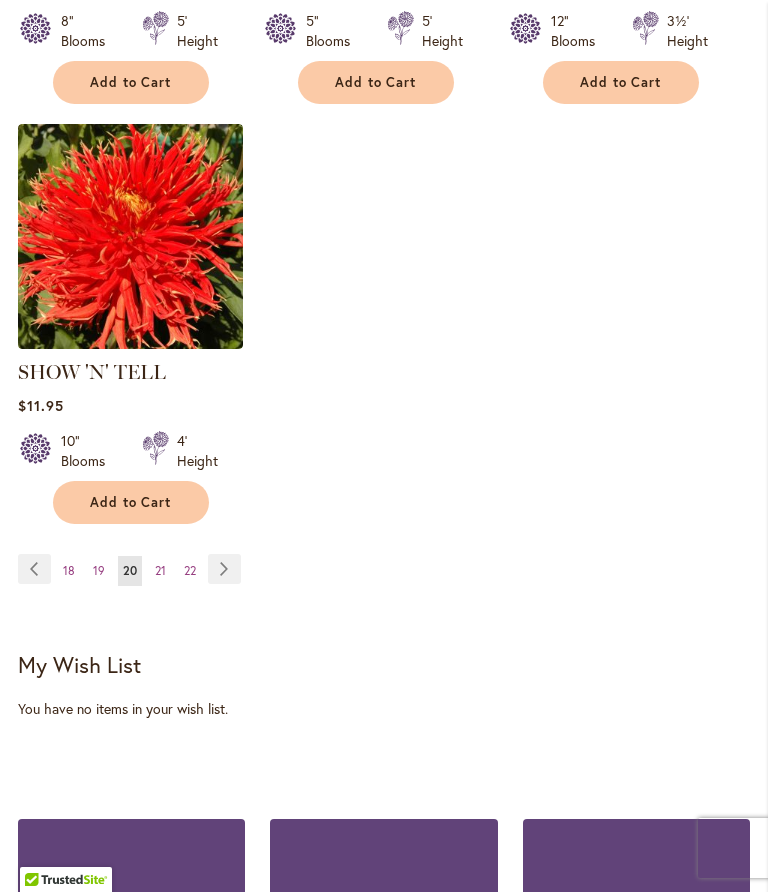 click on "Page
Next" at bounding box center [224, 569] 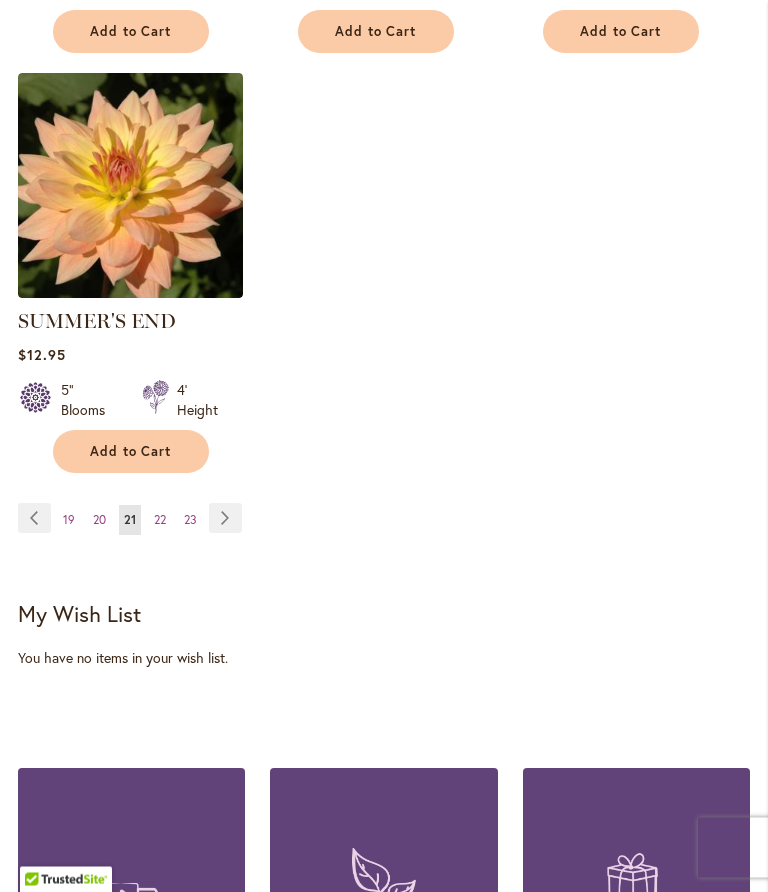 scroll, scrollTop: 2681, scrollLeft: 0, axis: vertical 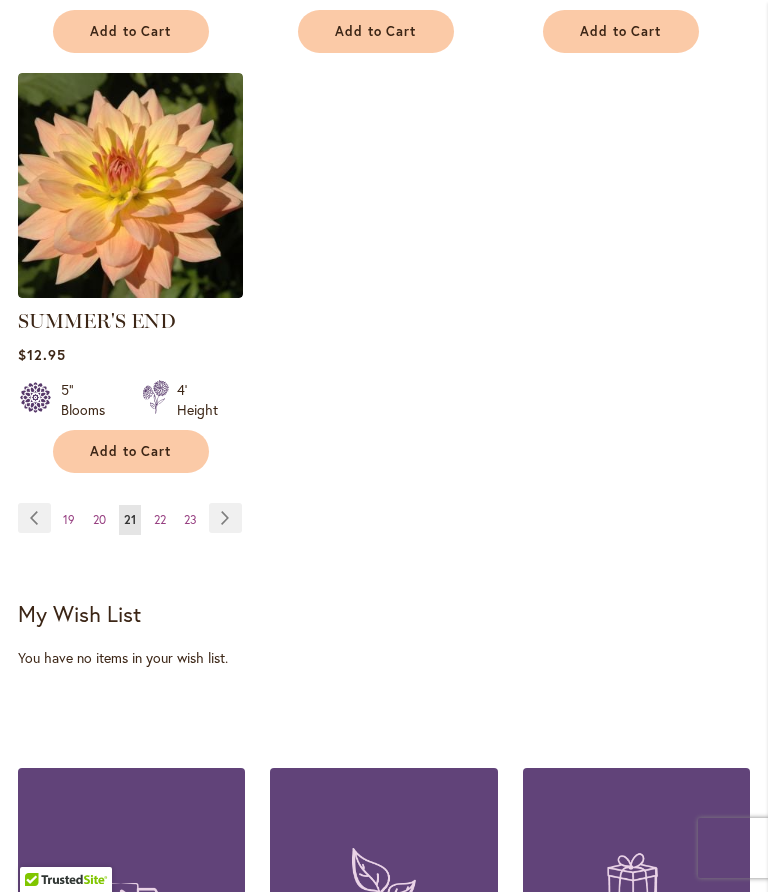 click on "Page
Next" at bounding box center (225, 518) 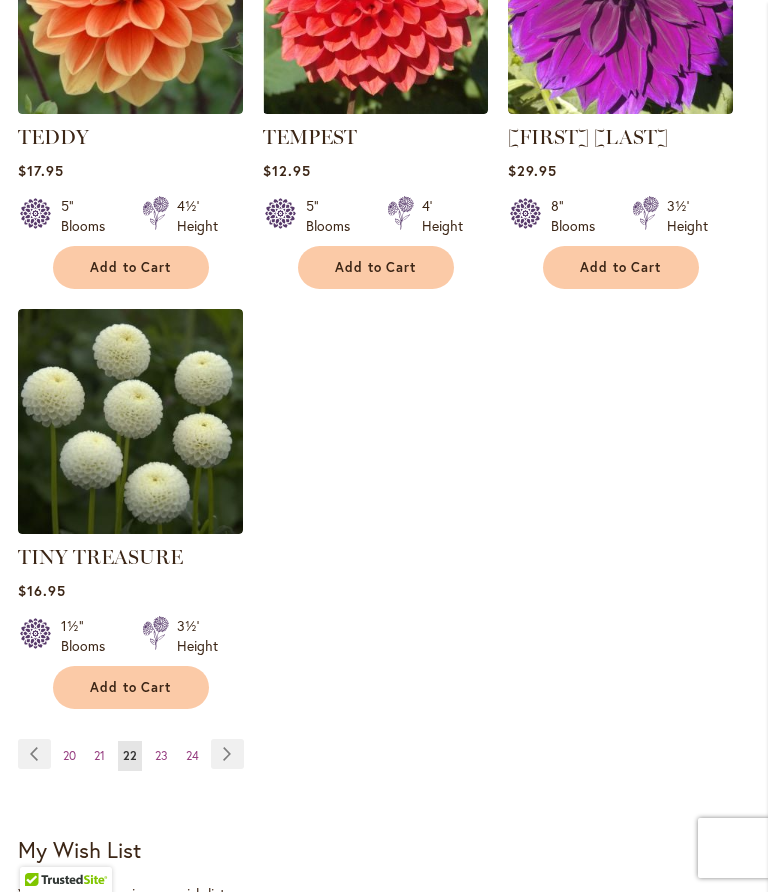 scroll, scrollTop: 2521, scrollLeft: 0, axis: vertical 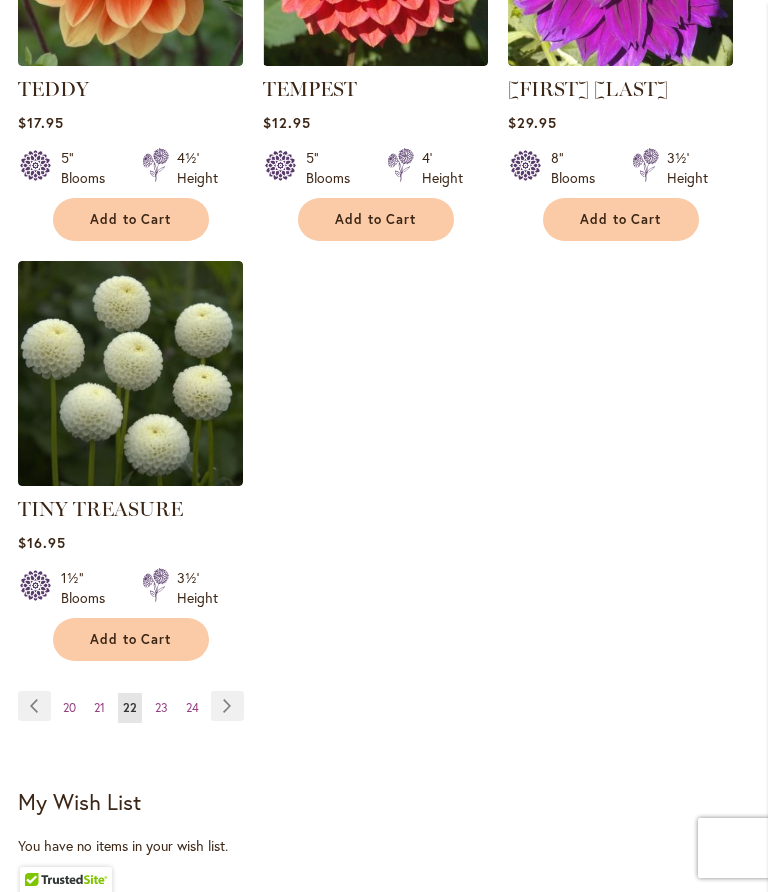 click on "Page
Next" at bounding box center (227, 706) 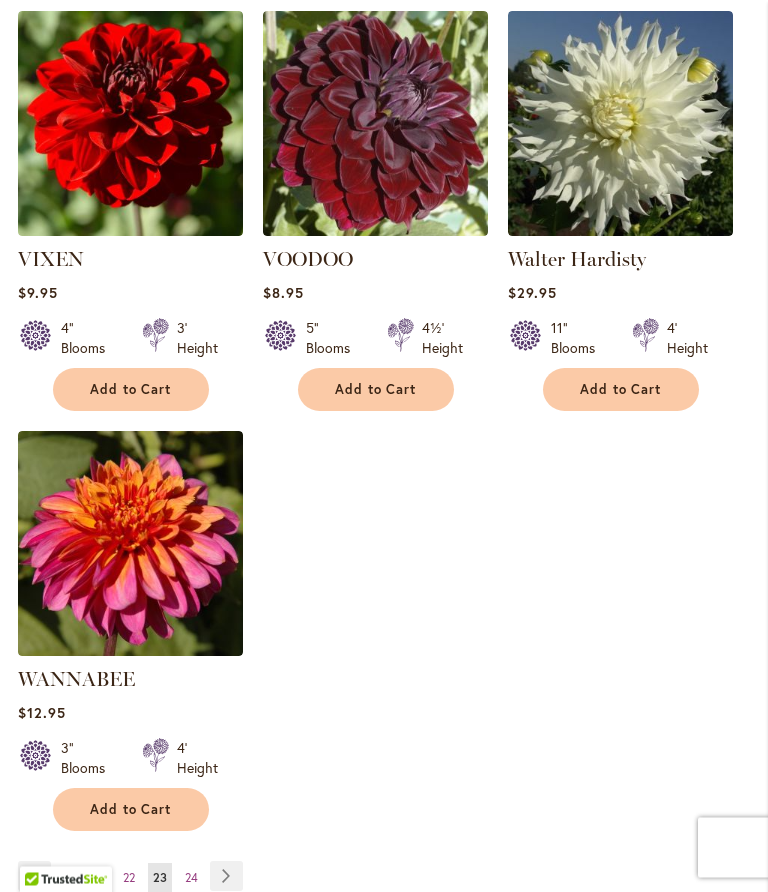 scroll, scrollTop: 2323, scrollLeft: 0, axis: vertical 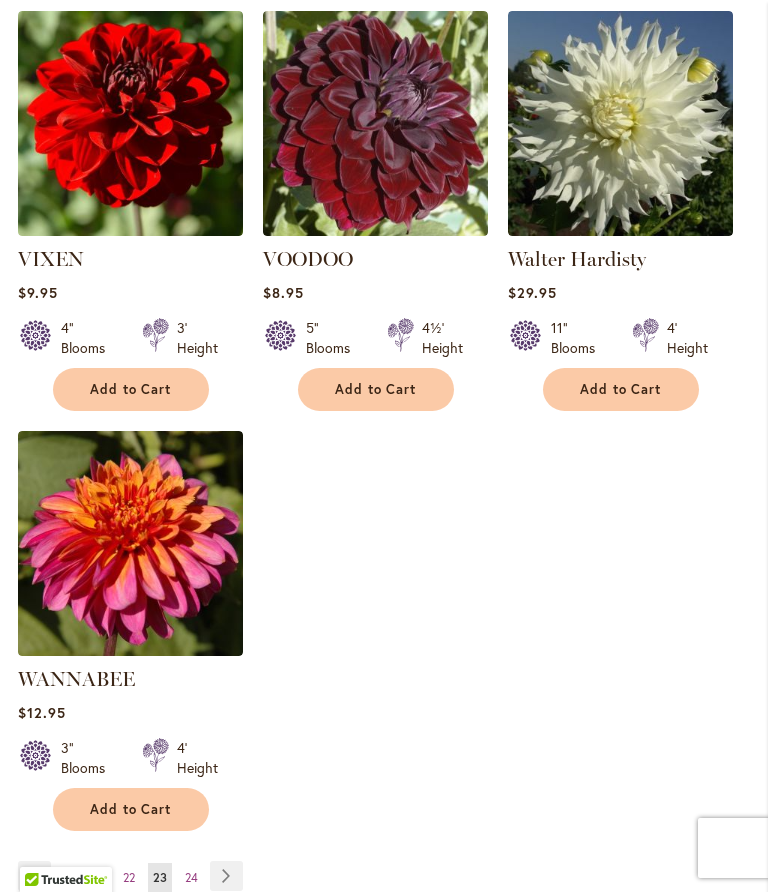 click on "Page
Next" at bounding box center [226, 876] 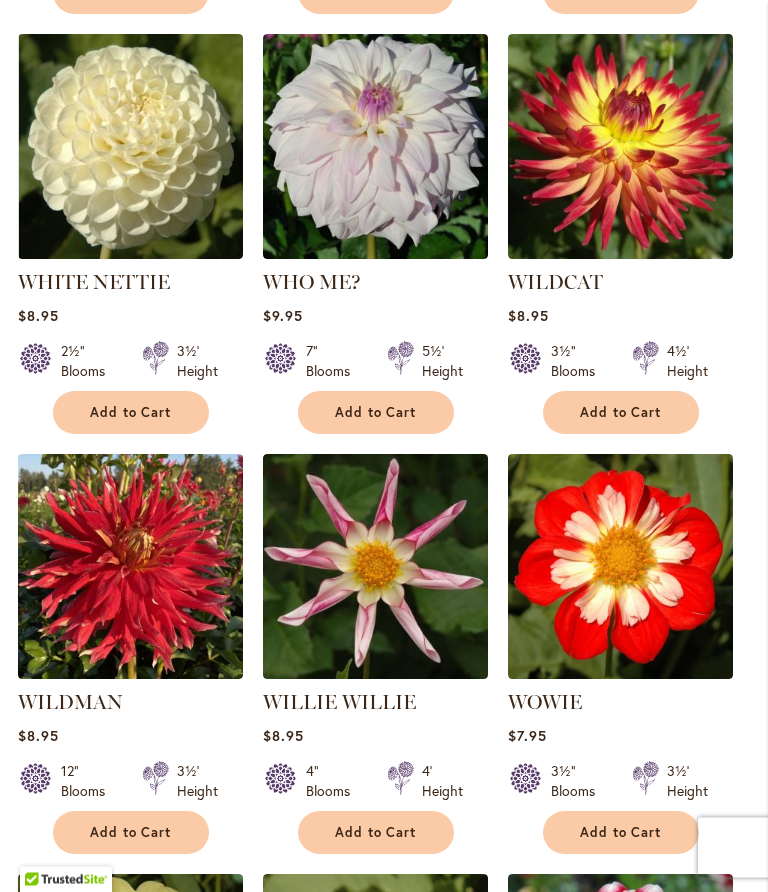scroll, scrollTop: 0, scrollLeft: 0, axis: both 